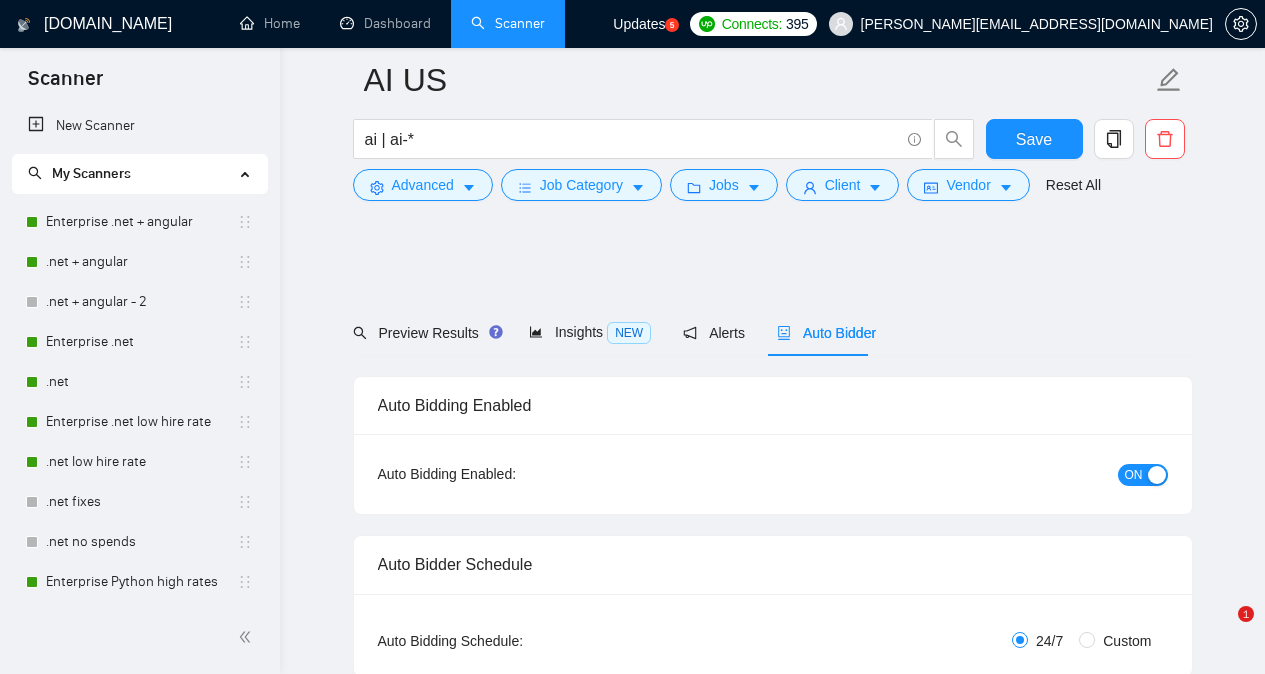 scroll, scrollTop: 2826, scrollLeft: 0, axis: vertical 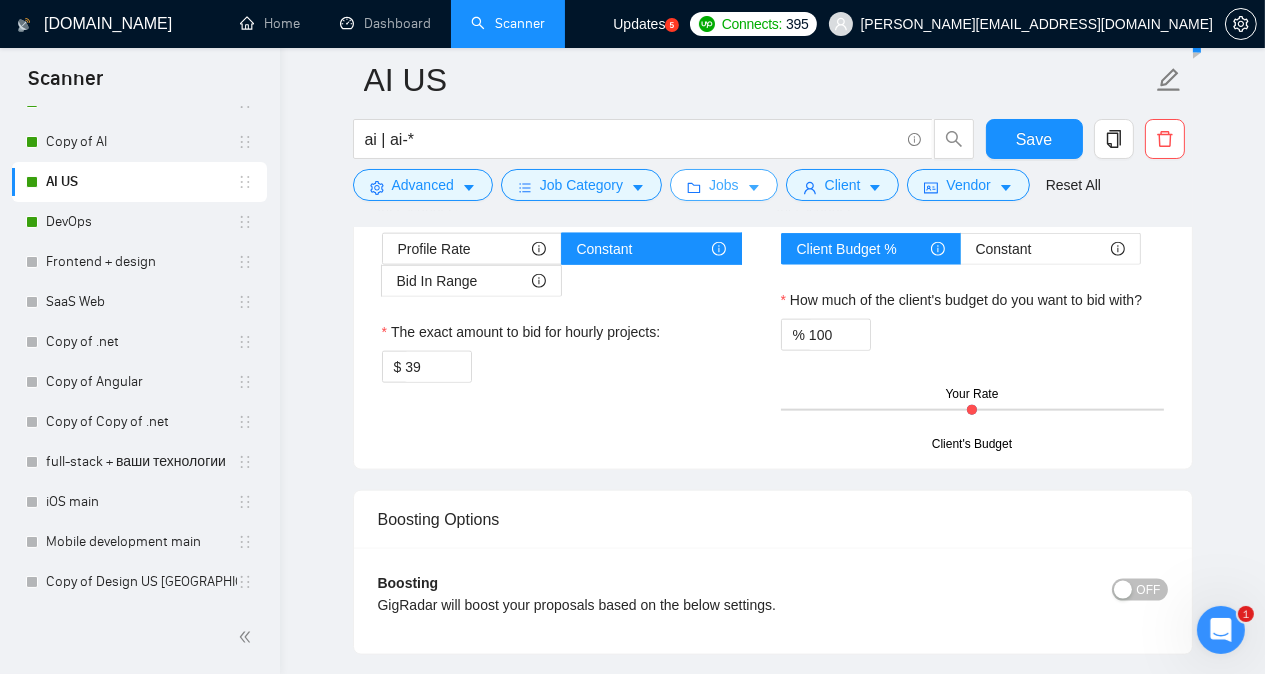 click on "Jobs" at bounding box center [724, 185] 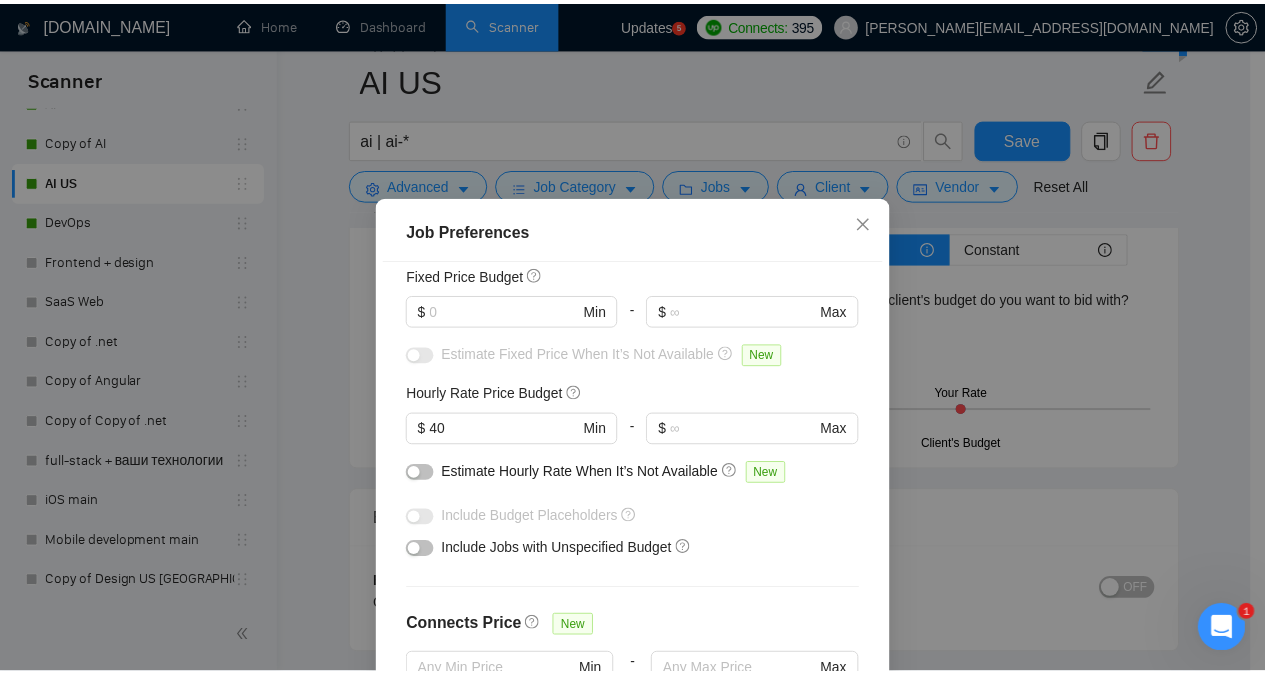 scroll, scrollTop: 159, scrollLeft: 0, axis: vertical 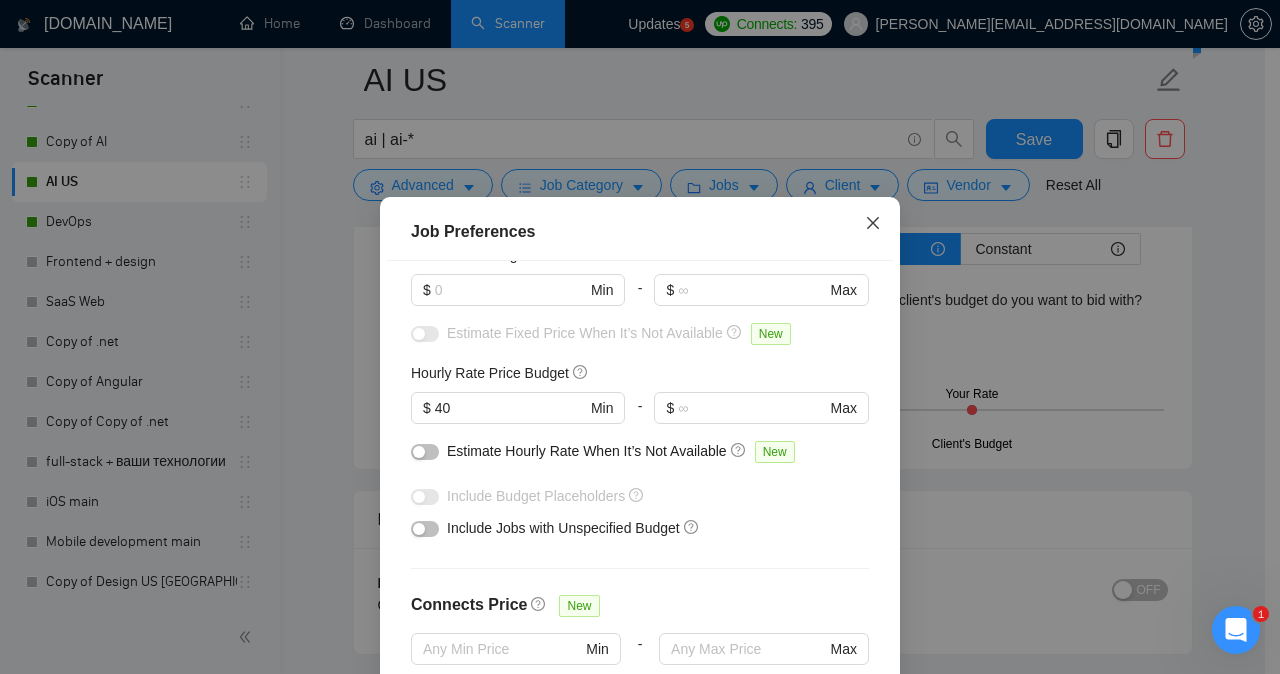 click 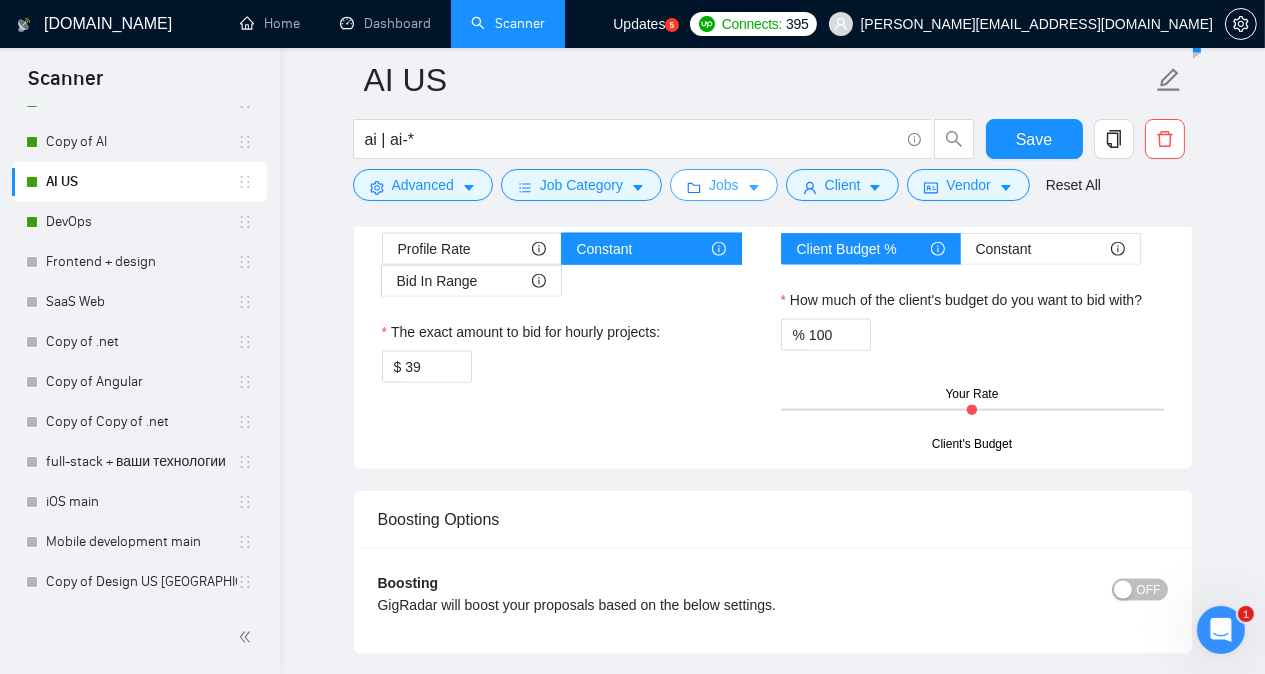 scroll, scrollTop: 200, scrollLeft: 0, axis: vertical 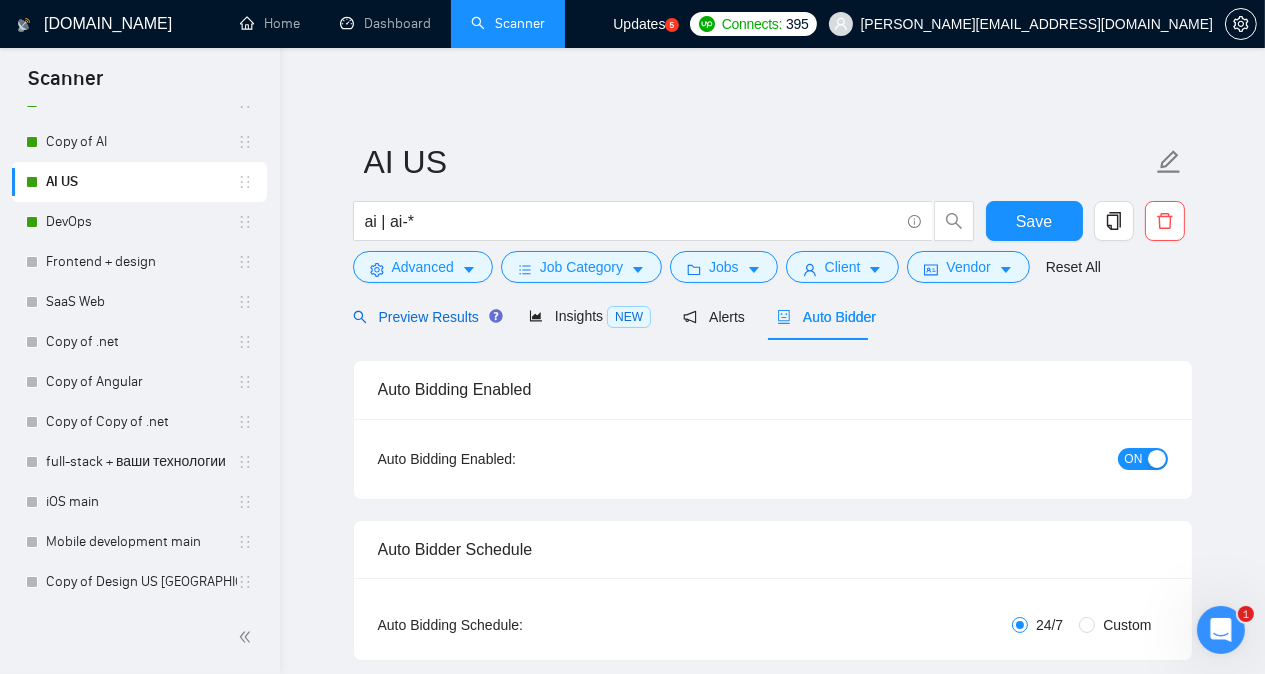 click on "Preview Results" at bounding box center (425, 317) 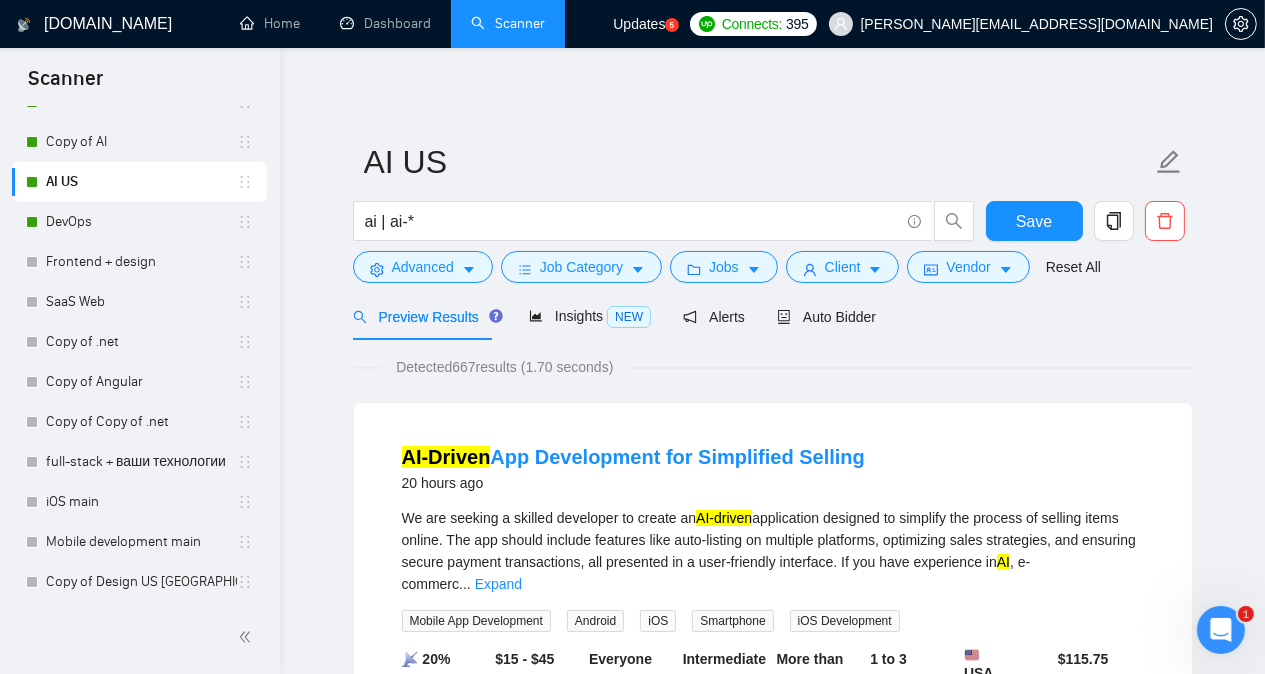 click on "AI US ai | ai-* Save Advanced   Job Category   Jobs   Client   Vendor   Reset All Preview Results Insights NEW Alerts Auto Bidder Detected   667  results   (1.70 seconds) AI-Driven  App Development for Simplified Selling 20 hours ago We are seeking a skilled developer to create an  AI-driven  application designed to simplify the process of selling items online. The app should include features like auto-listing on multiple platforms, optimizing sales strategies, and ensuring secure payment transactions, all presented in a user-friendly interface. If you have experience in  AI , e-commerc ... Expand Mobile App Development Android iOS Smartphone iOS Development 📡   20% GigRadar Score   $15 - $45 Hourly Everyone Talent Preference Intermediate Experience Level More than 30 hrs/week Hourly Load 1 to 3 months Duration   [GEOGRAPHIC_DATA] Country $ 115.75 Total Spent $0.00 Avg Rate Paid 1 Company Size Verified Payment Verified [DATE] Member Since ⭐️  0.00 Client Feedback Product Strategist for  AI  Sales Tool (SAAS) AI" at bounding box center [772, 2468] 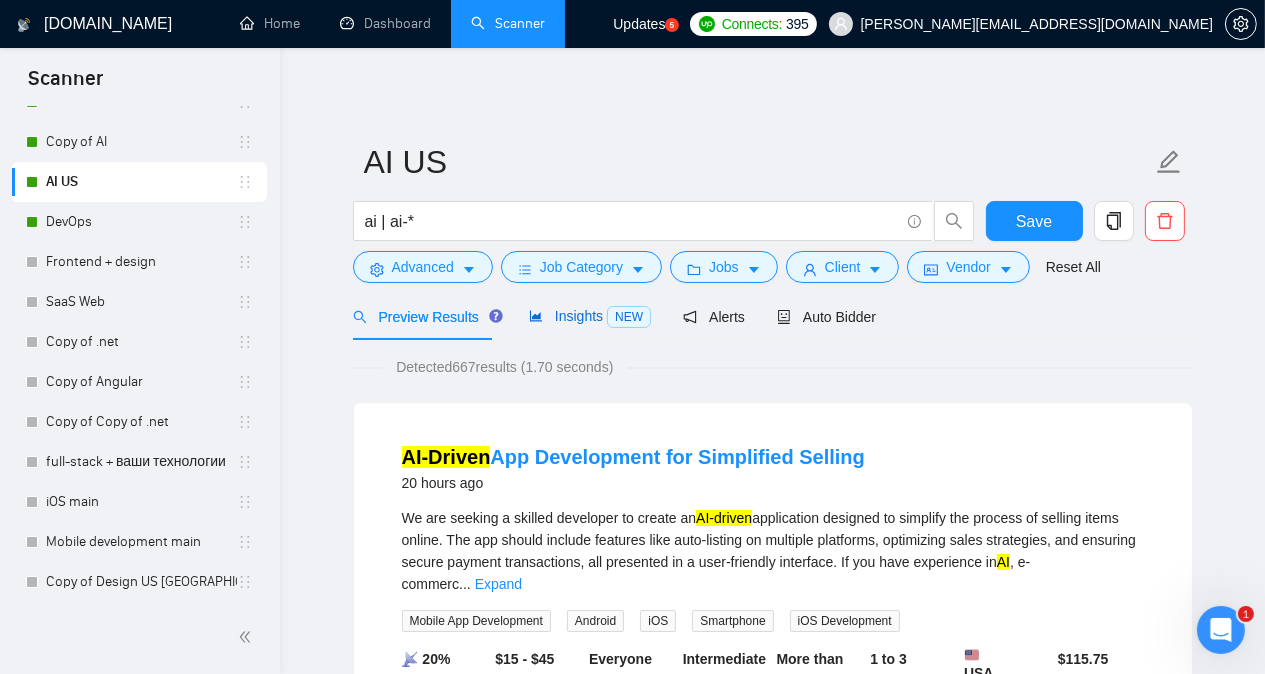 click on "Insights NEW" at bounding box center [590, 316] 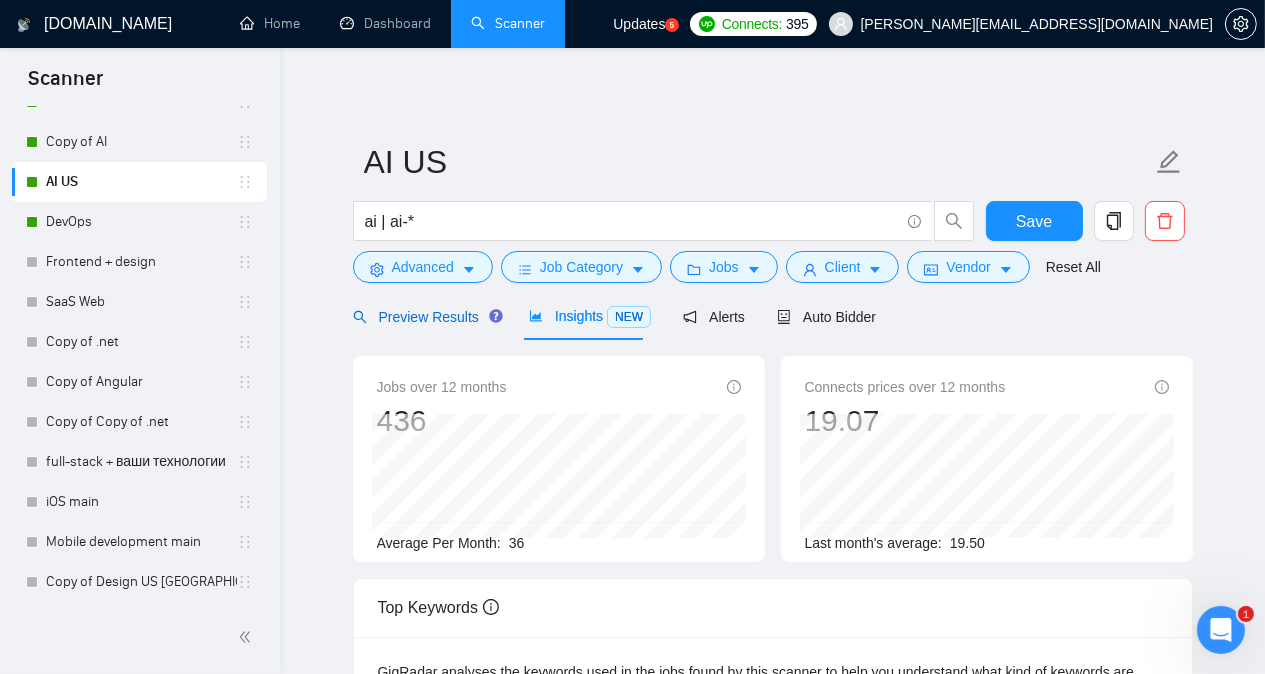 click on "Preview Results" at bounding box center [425, 317] 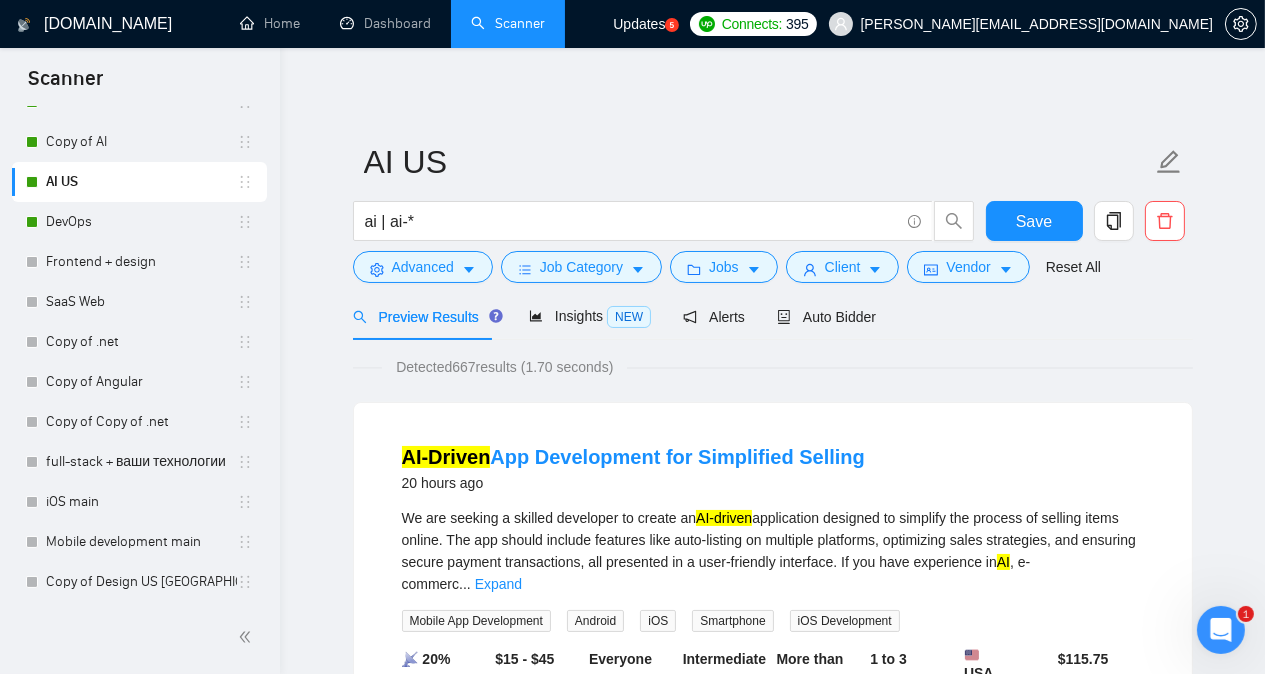 click on "AI US ai | ai-* Save Advanced   Job Category   Jobs   Client   Vendor   Reset All Preview Results Insights NEW Alerts Auto Bidder Detected   667  results   (1.70 seconds) AI-Driven  App Development for Simplified Selling 20 hours ago We are seeking a skilled developer to create an  AI-driven  application designed to simplify the process of selling items online. The app should include features like auto-listing on multiple platforms, optimizing sales strategies, and ensuring secure payment transactions, all presented in a user-friendly interface. If you have experience in  AI , e-commerc ... Expand Mobile App Development Android iOS Smartphone iOS Development 📡   20% GigRadar Score   $15 - $45 Hourly Everyone Talent Preference Intermediate Experience Level More than 30 hrs/week Hourly Load 1 to 3 months Duration   [GEOGRAPHIC_DATA] Country $ 115.75 Total Spent $0.00 Avg Rate Paid 1 Company Size Verified Payment Verified [DATE] Member Since ⭐️  0.00 Client Feedback Product Strategist for  AI  Sales Tool (SAAS) AI" at bounding box center (772, 2468) 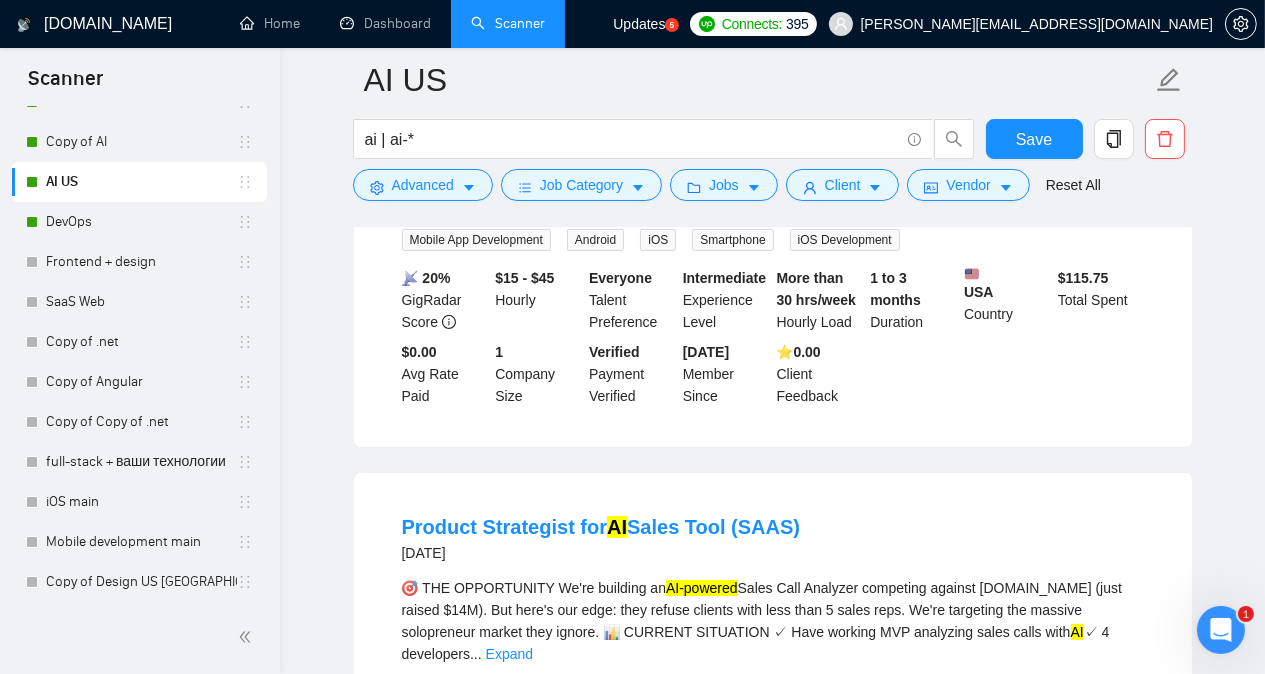 scroll, scrollTop: 400, scrollLeft: 0, axis: vertical 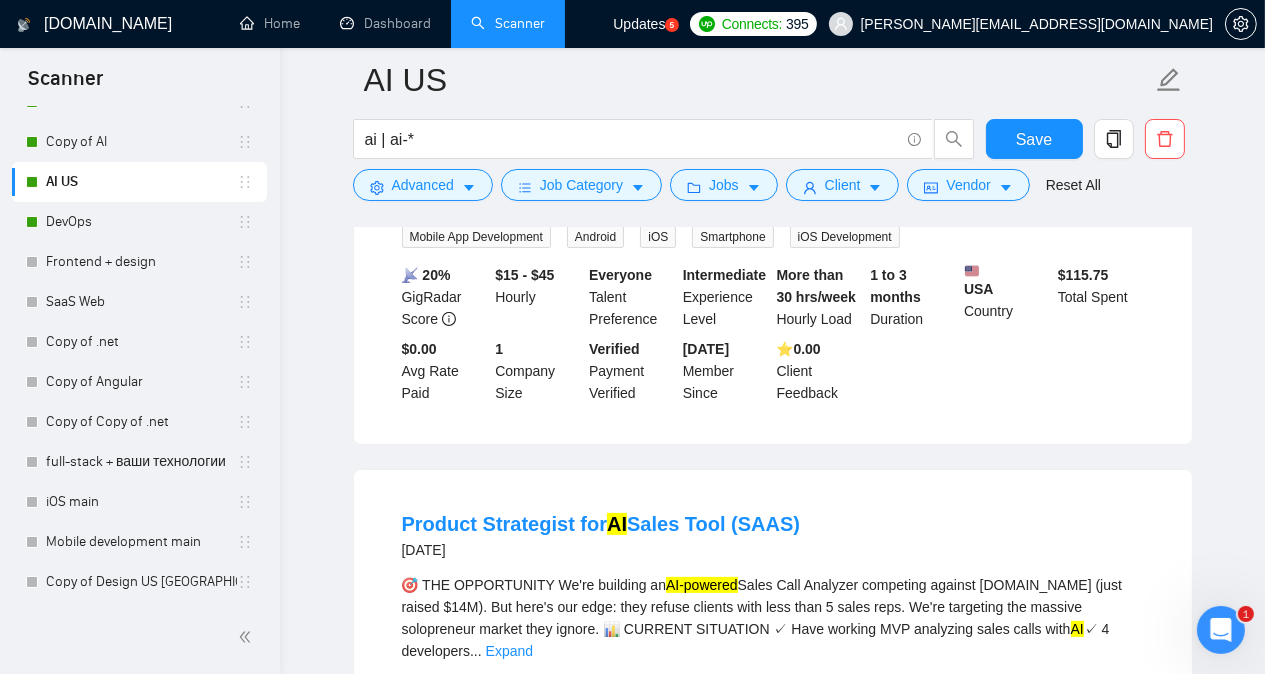 click on "AI US ai | ai-* Save Advanced   Job Category   Jobs   Client   Vendor   Reset All Preview Results Insights NEW Alerts Auto Bidder Detected   667  results   (1.70 seconds) AI-Driven  App Development for Simplified Selling 20 hours ago We are seeking a skilled developer to create an  AI-driven  application designed to simplify the process of selling items online. The app should include features like auto-listing on multiple platforms, optimizing sales strategies, and ensuring secure payment transactions, all presented in a user-friendly interface. If you have experience in  AI , e-commerc ... Expand Mobile App Development Android iOS Smartphone iOS Development 📡   20% GigRadar Score   $15 - $45 Hourly Everyone Talent Preference Intermediate Experience Level More than 30 hrs/week Hourly Load 1 to 3 months Duration   [GEOGRAPHIC_DATA] Country $ 115.75 Total Spent $0.00 Avg Rate Paid 1 Company Size Verified Payment Verified [DATE] Member Since ⭐️  0.00 Client Feedback Product Strategist for  AI  Sales Tool (SAAS) AI" at bounding box center (772, 2076) 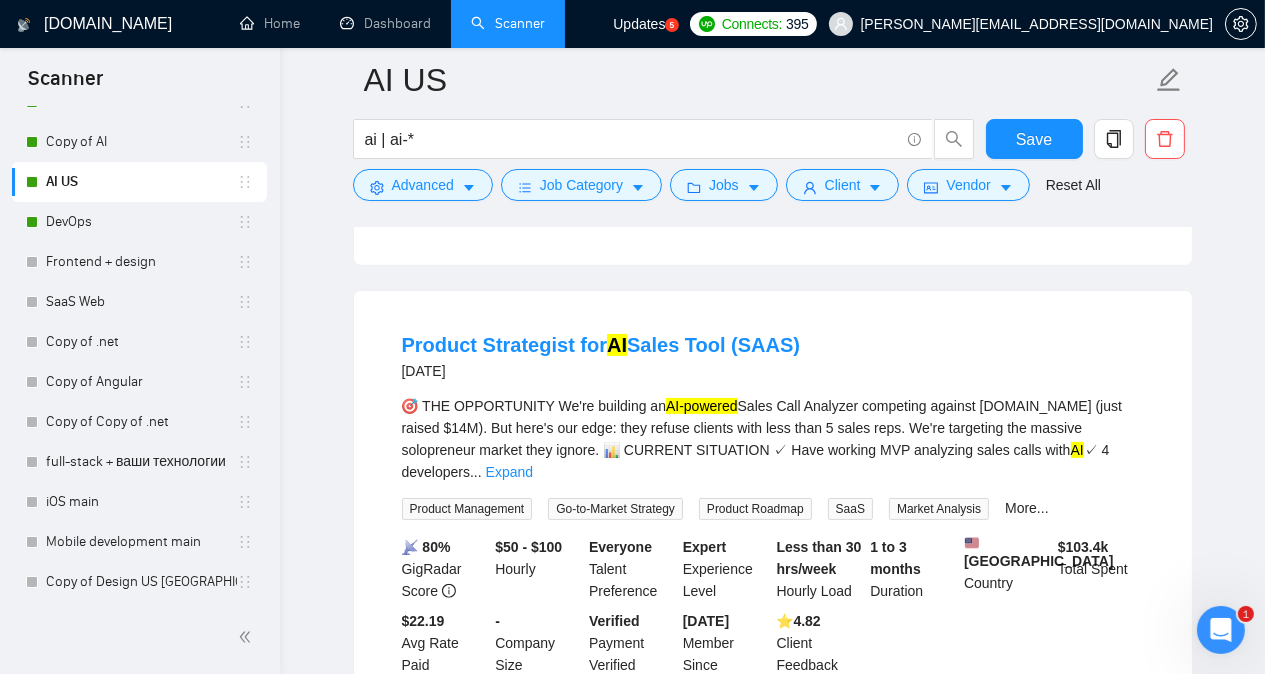 scroll, scrollTop: 640, scrollLeft: 0, axis: vertical 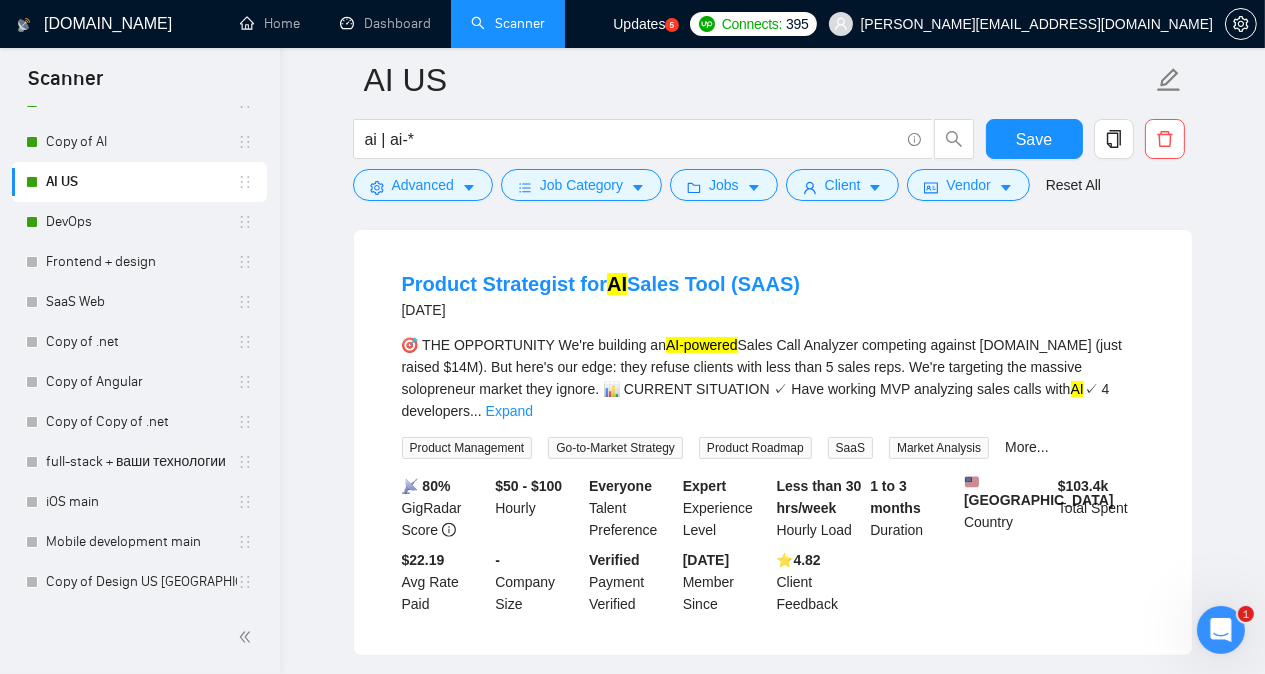 click on "AI US ai | ai-* Save Advanced   Job Category   Jobs   Client   Vendor   Reset All Preview Results Insights NEW Alerts Auto Bidder Detected   667  results   (1.70 seconds) AI-Driven  App Development for Simplified Selling 20 hours ago We are seeking a skilled developer to create an  AI-driven  application designed to simplify the process of selling items online. The app should include features like auto-listing on multiple platforms, optimizing sales strategies, and ensuring secure payment transactions, all presented in a user-friendly interface. If you have experience in  AI , e-commerc ... Expand Mobile App Development Android iOS Smartphone iOS Development 📡   20% GigRadar Score   $15 - $45 Hourly Everyone Talent Preference Intermediate Experience Level More than 30 hrs/week Hourly Load 1 to 3 months Duration   [GEOGRAPHIC_DATA] Country $ 115.75 Total Spent $0.00 Avg Rate Paid 1 Company Size Verified Payment Verified [DATE] Member Since ⭐️  0.00 Client Feedback Product Strategist for  AI  Sales Tool (SAAS) AI" at bounding box center (772, 1836) 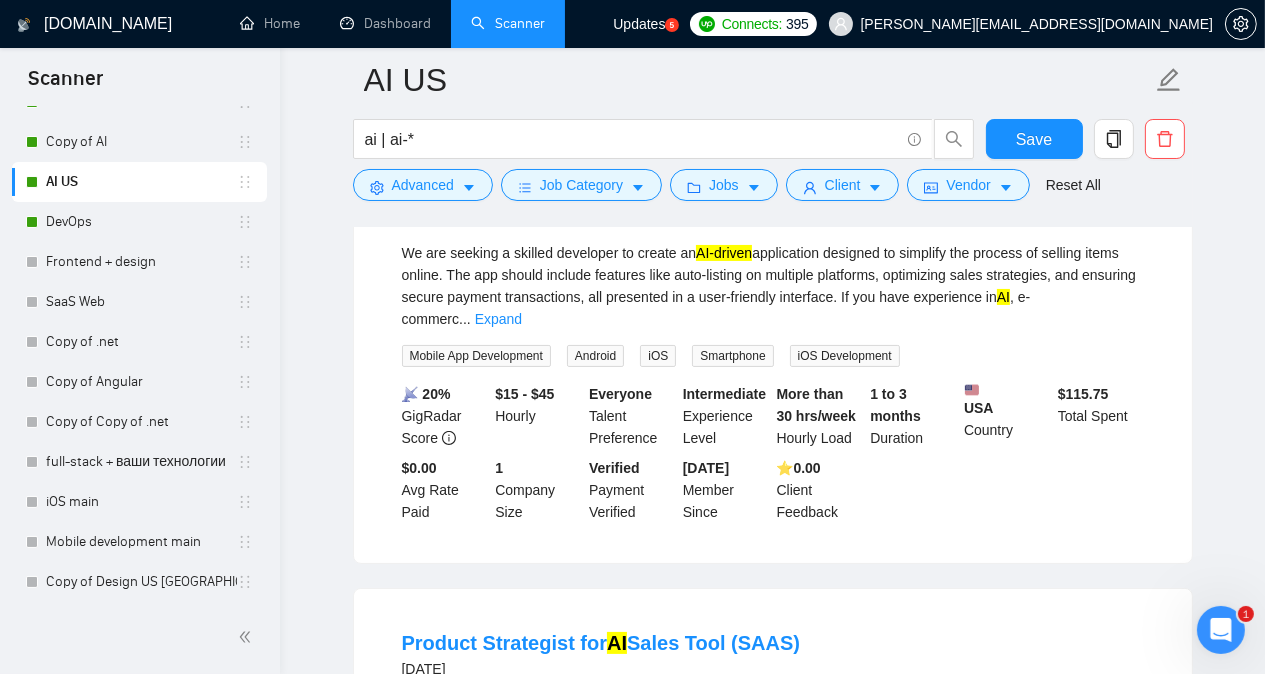 scroll, scrollTop: 280, scrollLeft: 0, axis: vertical 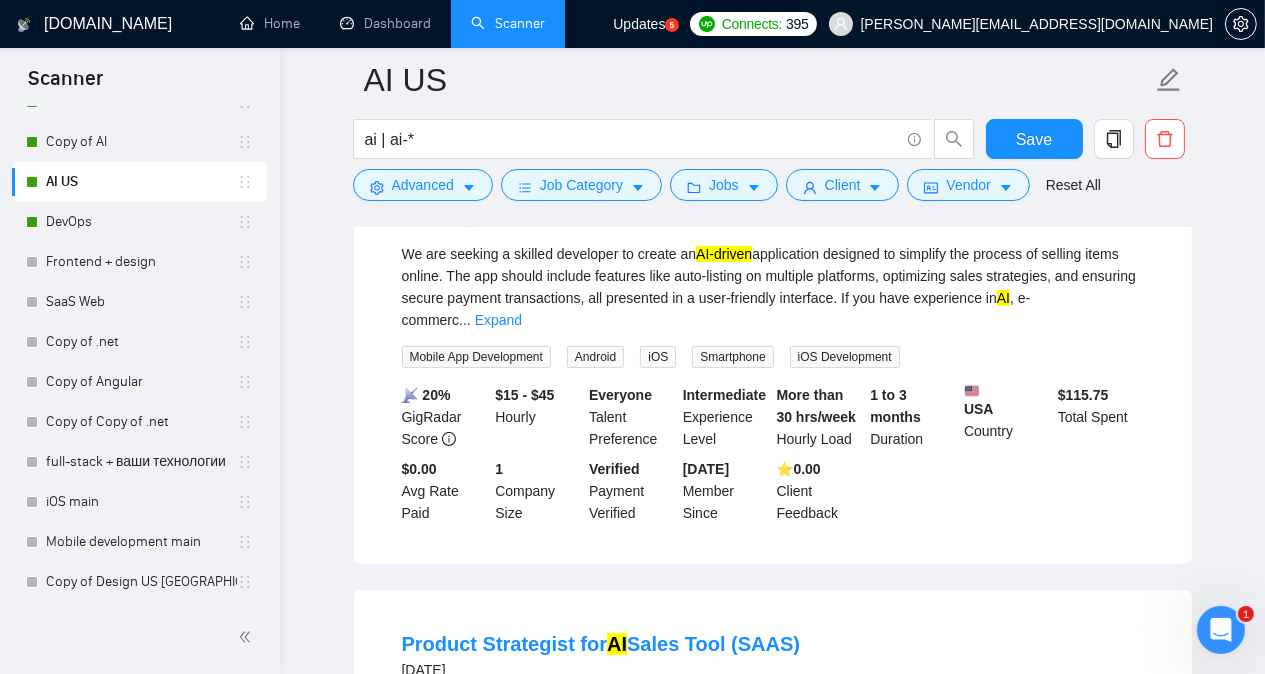 click on "AI US ai | ai-* Save Advanced   Job Category   Jobs   Client   Vendor   Reset All Preview Results Insights NEW Alerts Auto Bidder Detected   667  results   (1.70 seconds) AI-Driven  App Development for Simplified Selling 20 hours ago We are seeking a skilled developer to create an  AI-driven  application designed to simplify the process of selling items online. The app should include features like auto-listing on multiple platforms, optimizing sales strategies, and ensuring secure payment transactions, all presented in a user-friendly interface. If you have experience in  AI , e-commerc ... Expand Mobile App Development Android iOS Smartphone iOS Development 📡   20% GigRadar Score   $15 - $45 Hourly Everyone Talent Preference Intermediate Experience Level More than 30 hrs/week Hourly Load 1 to 3 months Duration   [GEOGRAPHIC_DATA] Country $ 115.75 Total Spent $0.00 Avg Rate Paid 1 Company Size Verified Payment Verified [DATE] Member Since ⭐️  0.00 Client Feedback Product Strategist for  AI  Sales Tool (SAAS) AI" at bounding box center (772, 2196) 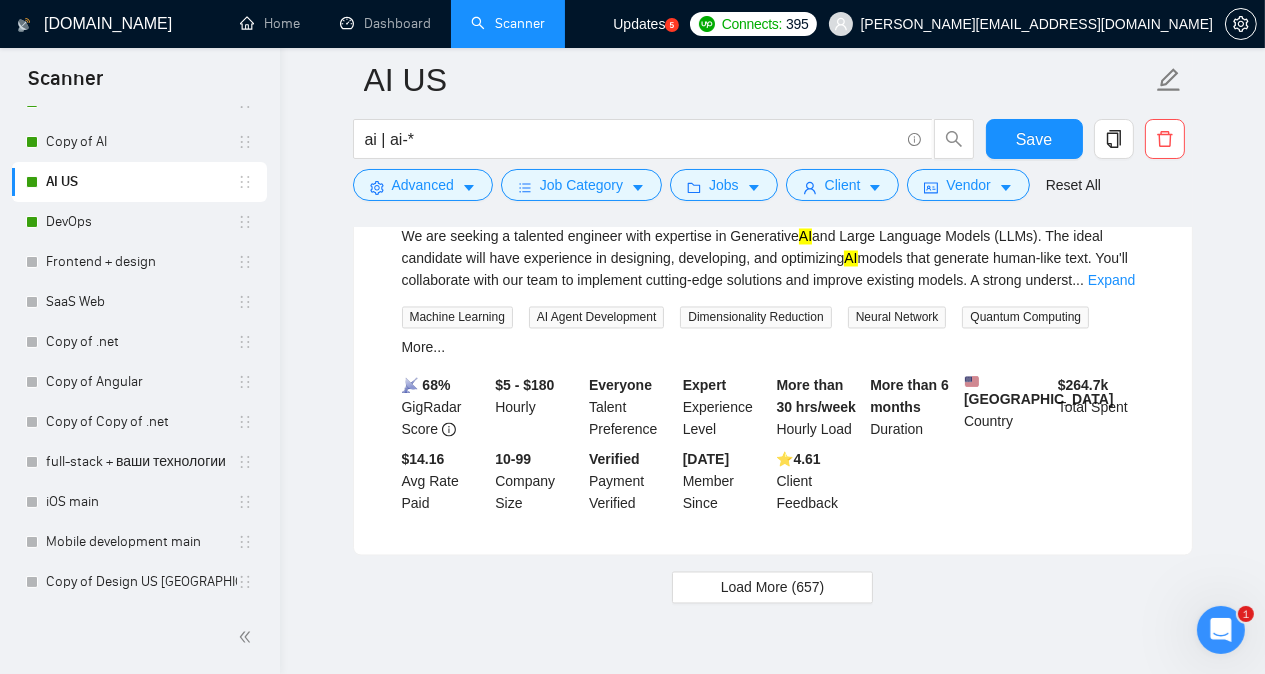 scroll, scrollTop: 4287, scrollLeft: 0, axis: vertical 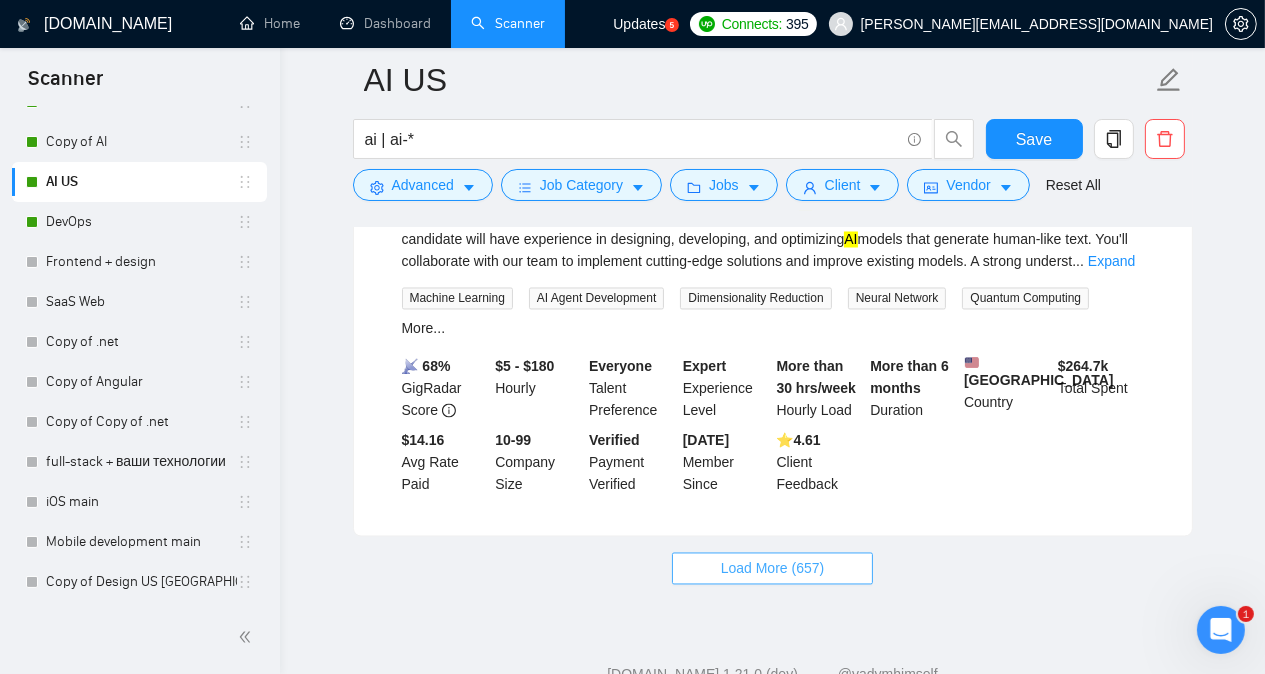 click on "Load More (657)" at bounding box center [773, 569] 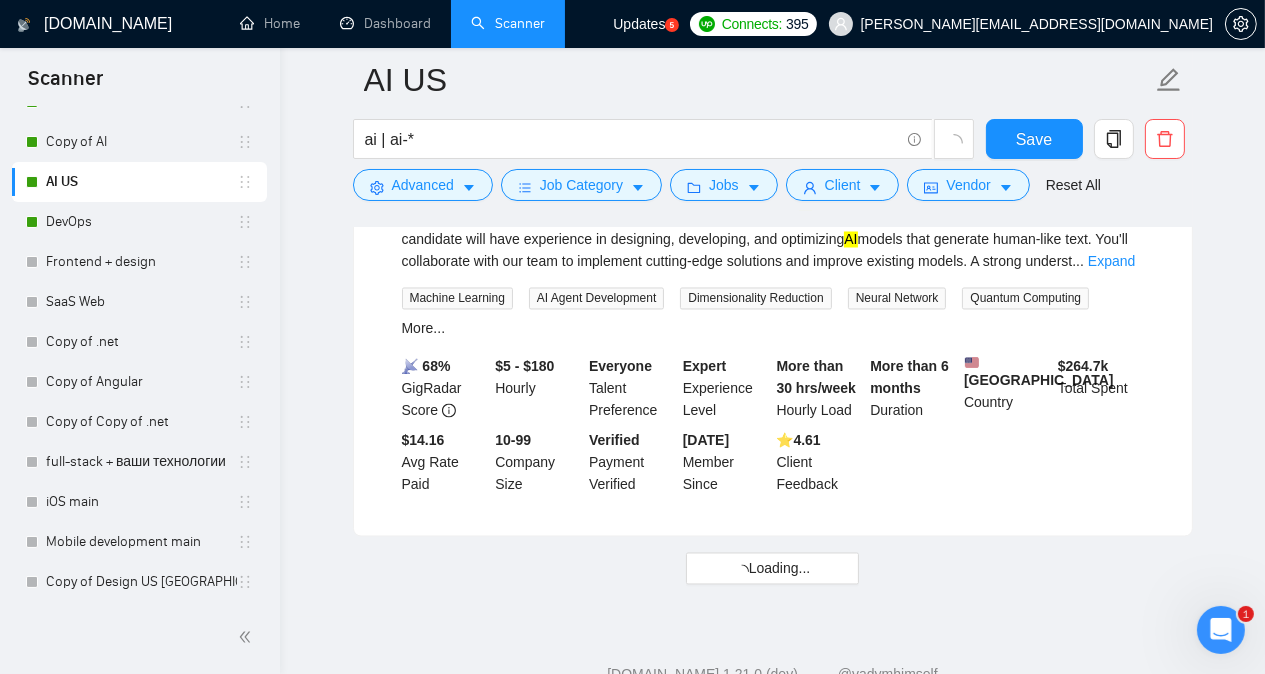 click on "AI US ai | ai-* Save Advanced   Job Category   Jobs   Client   Vendor   Reset All Preview Results Insights NEW Alerts Auto Bidder Detected   667  results   (1.70 seconds) AI-Driven  App Development for Simplified Selling 20 hours ago We are seeking a skilled developer to create an  AI-driven  application designed to simplify the process of selling items online. The app should include features like auto-listing on multiple platforms, optimizing sales strategies, and ensuring secure payment transactions, all presented in a user-friendly interface. If you have experience in  AI , e-commerc ... Expand Mobile App Development Android iOS Smartphone iOS Development 📡   20% GigRadar Score   $15 - $45 Hourly Everyone Talent Preference Intermediate Experience Level More than 30 hrs/week Hourly Load 1 to 3 months Duration   [GEOGRAPHIC_DATA] Country $ 115.75 Total Spent $0.00 Avg Rate Paid 1 Company Size Verified Payment Verified [DATE] Member Since ⭐️  0.00 Client Feedback Product Strategist for  AI  Sales Tool (SAAS) AI" at bounding box center (772, -1811) 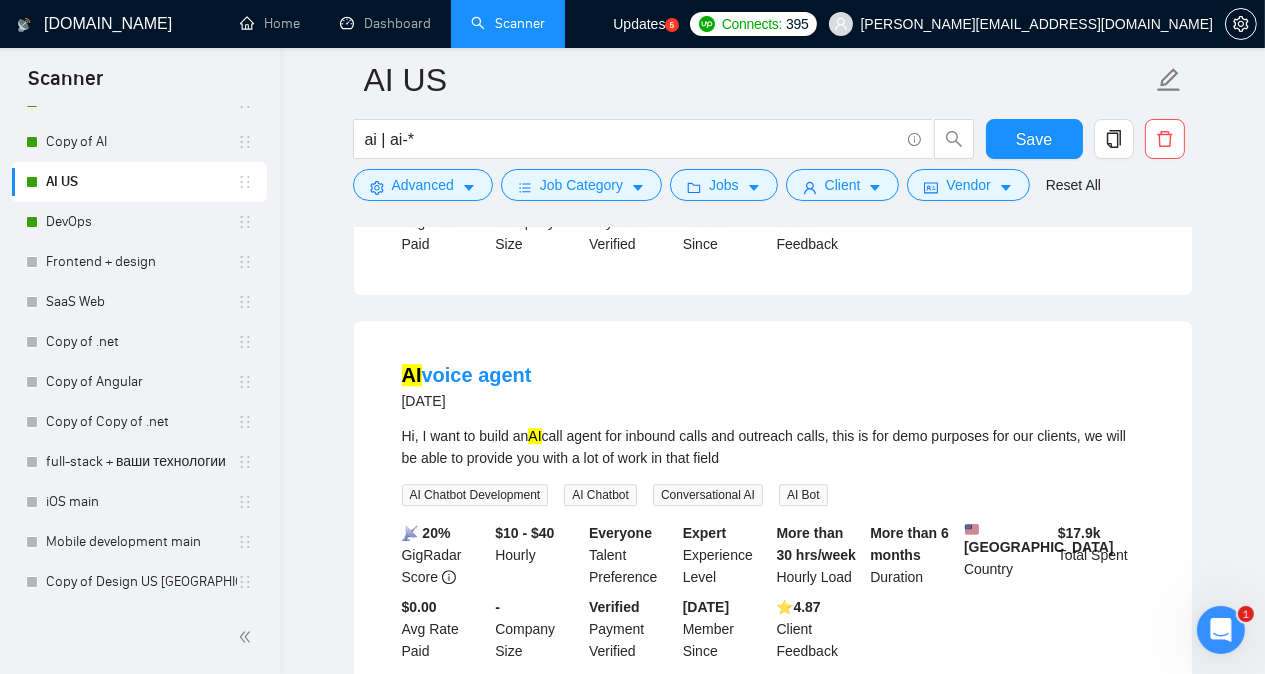 scroll, scrollTop: 5927, scrollLeft: 0, axis: vertical 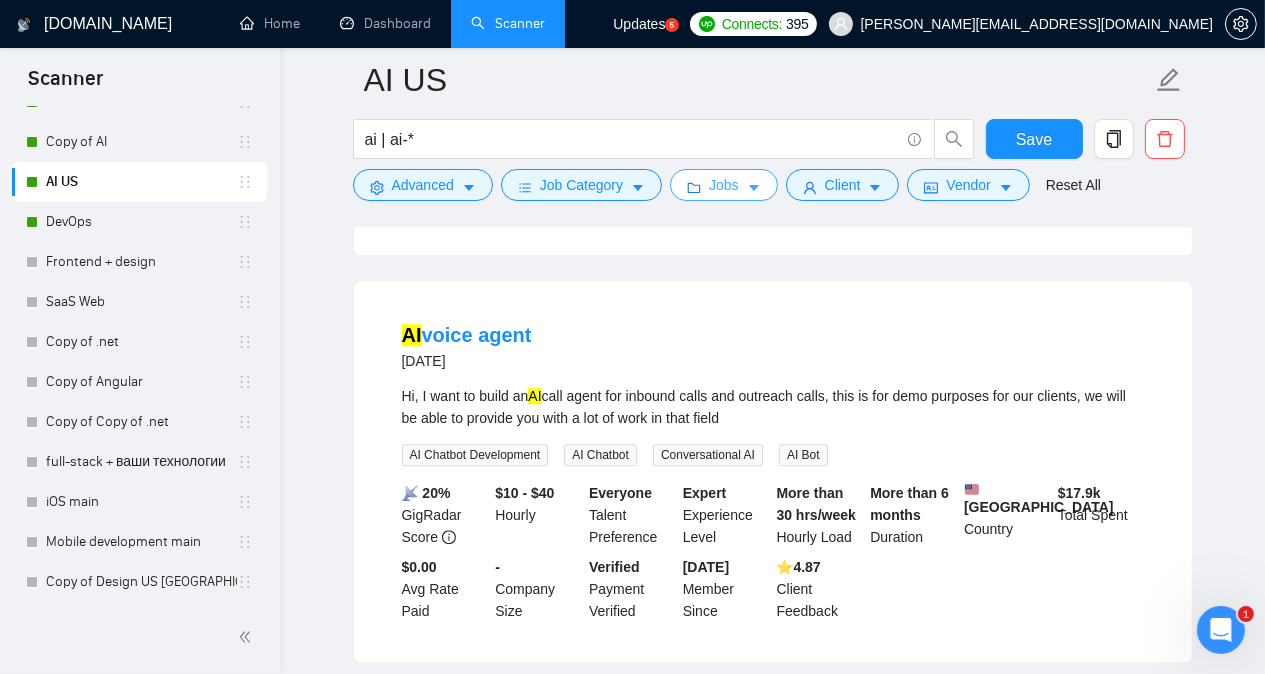 click on "Jobs" at bounding box center (724, 185) 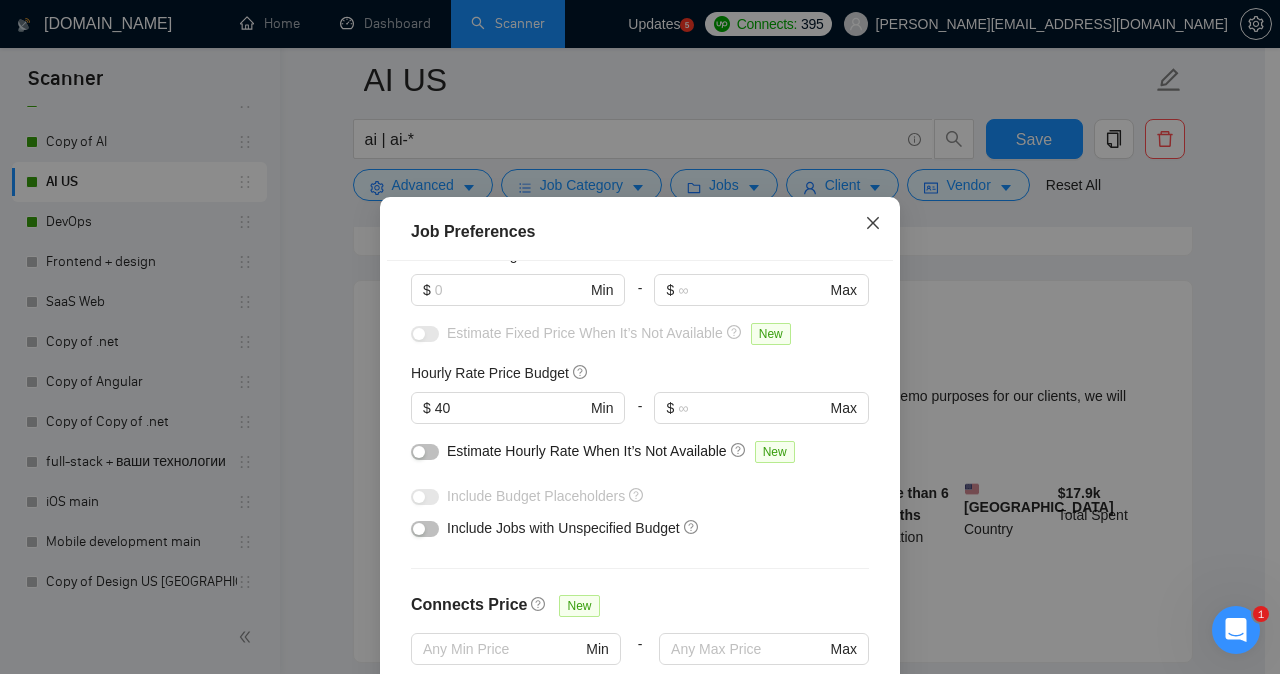 click 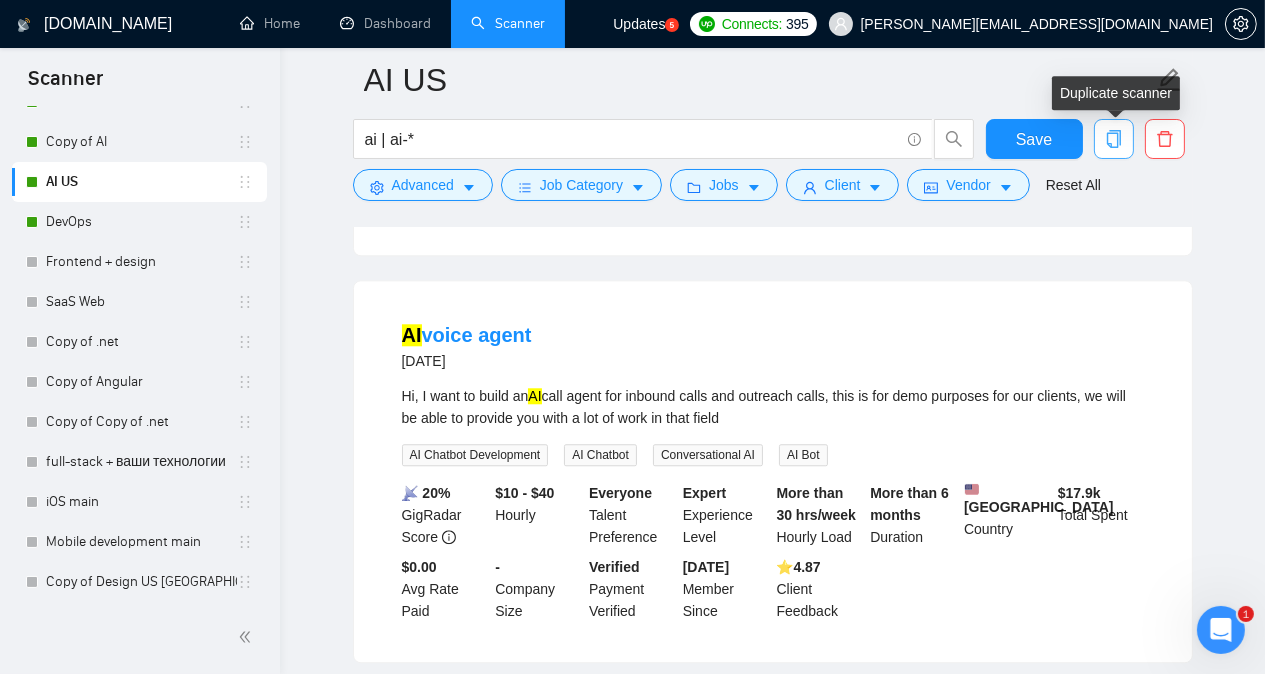 click 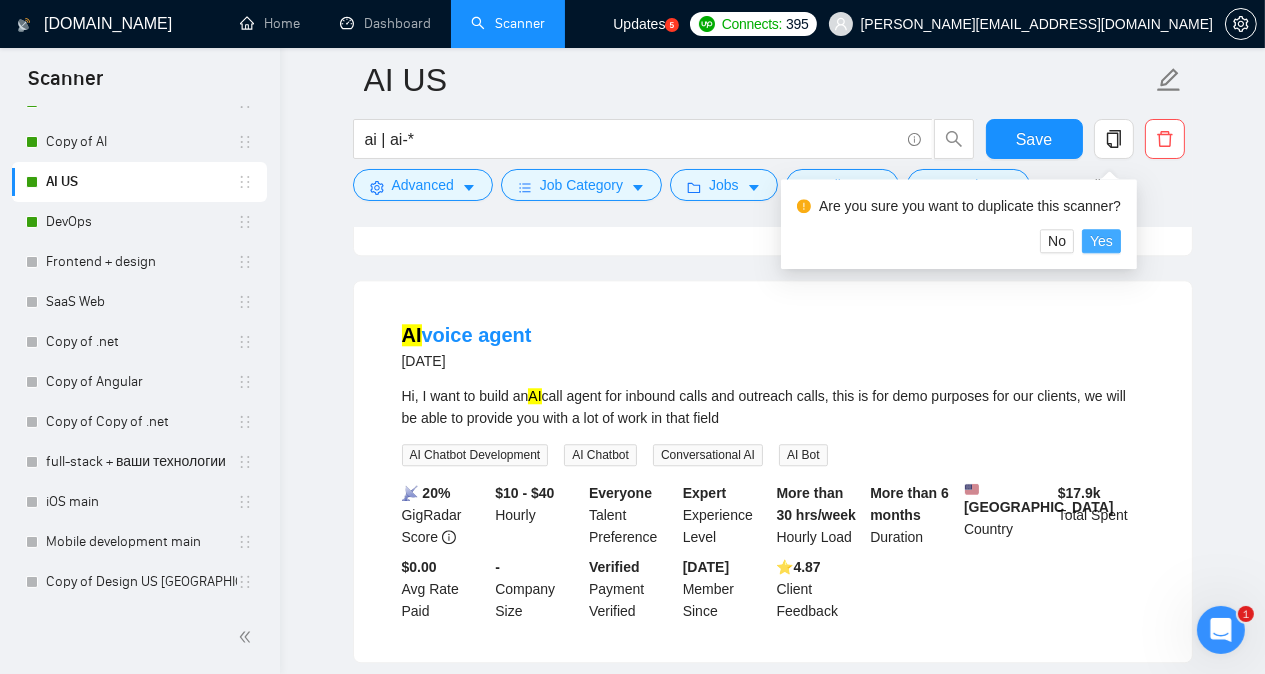 click on "Yes" at bounding box center (1101, 241) 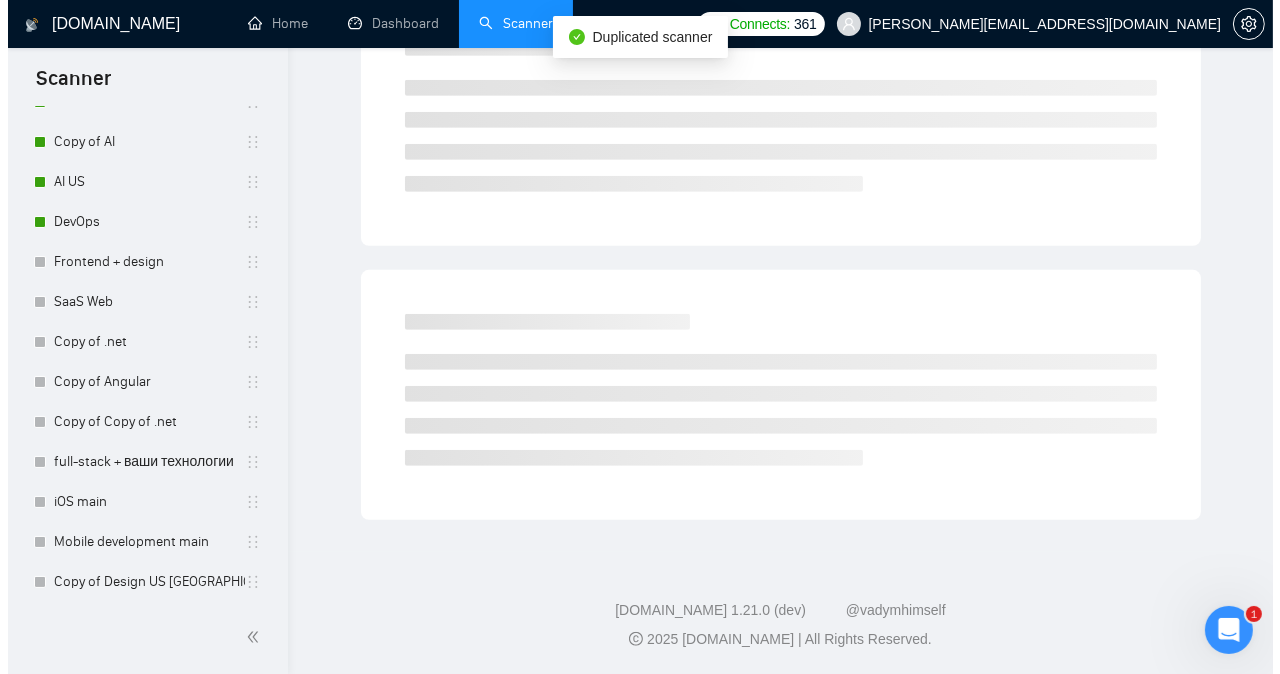 scroll, scrollTop: 55, scrollLeft: 0, axis: vertical 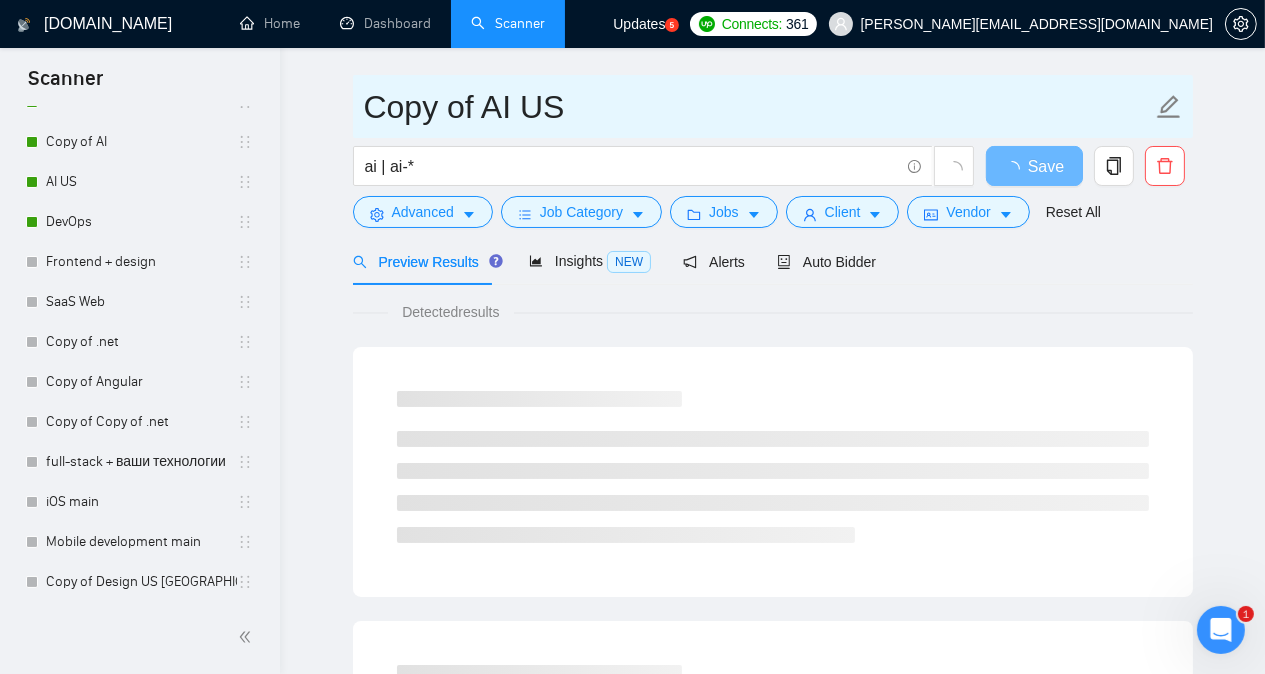 click on "Copy of AI US" at bounding box center [758, 107] 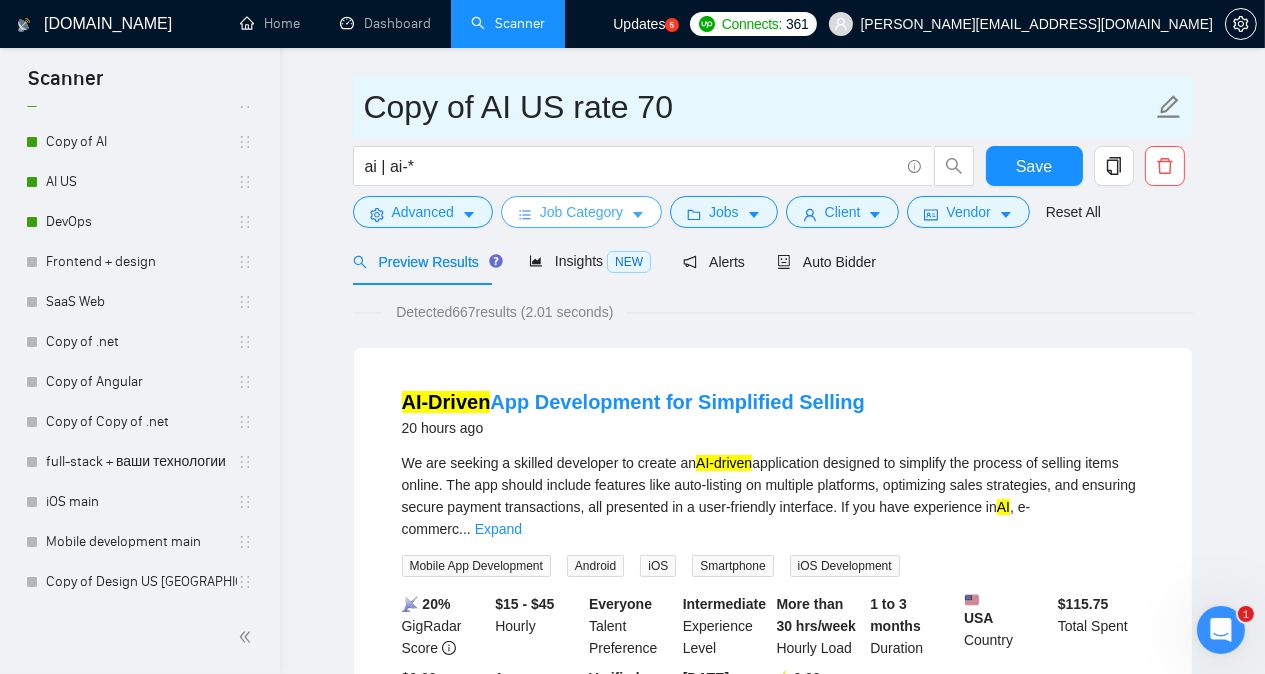 type on "Copy of AI US rate 70" 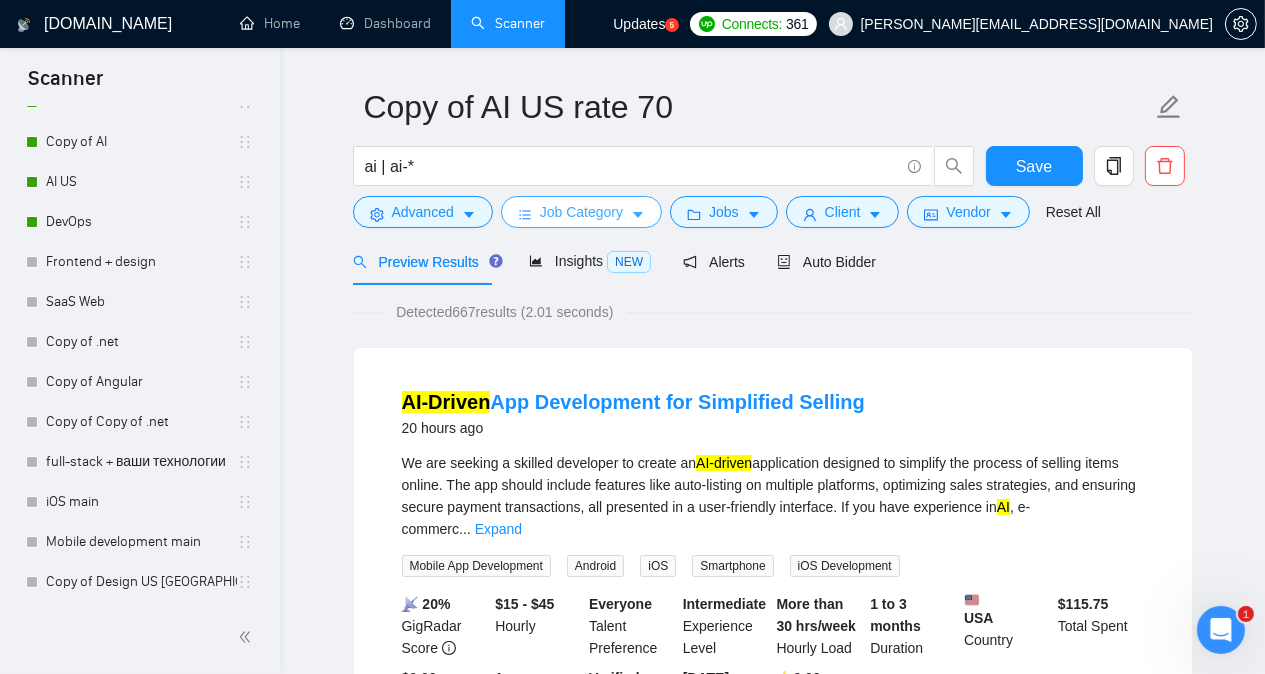 click on "Job Category" at bounding box center [581, 212] 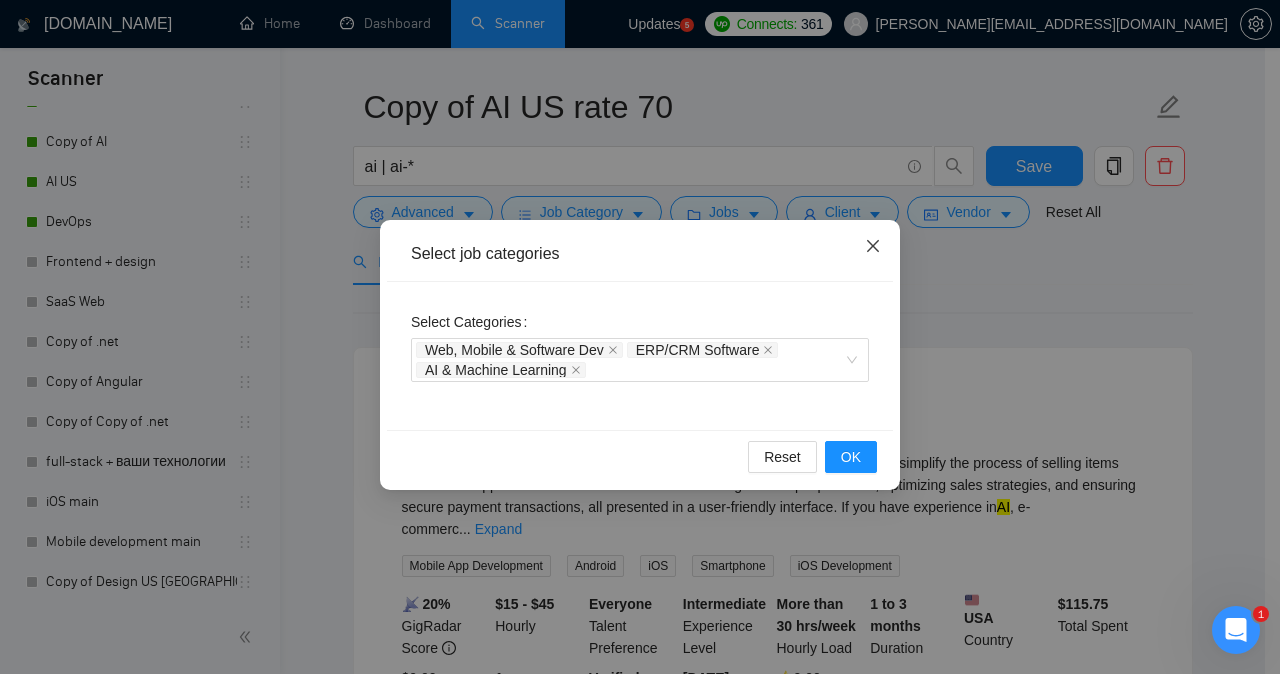 click 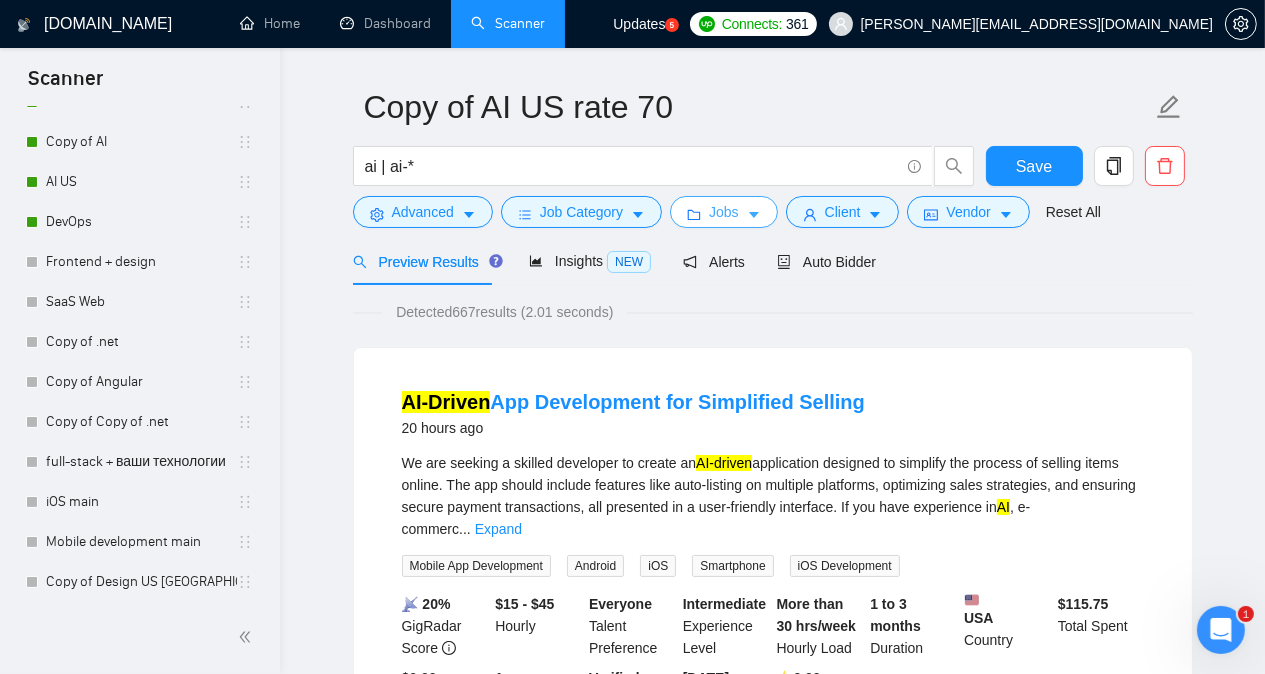 click on "Jobs" at bounding box center (724, 212) 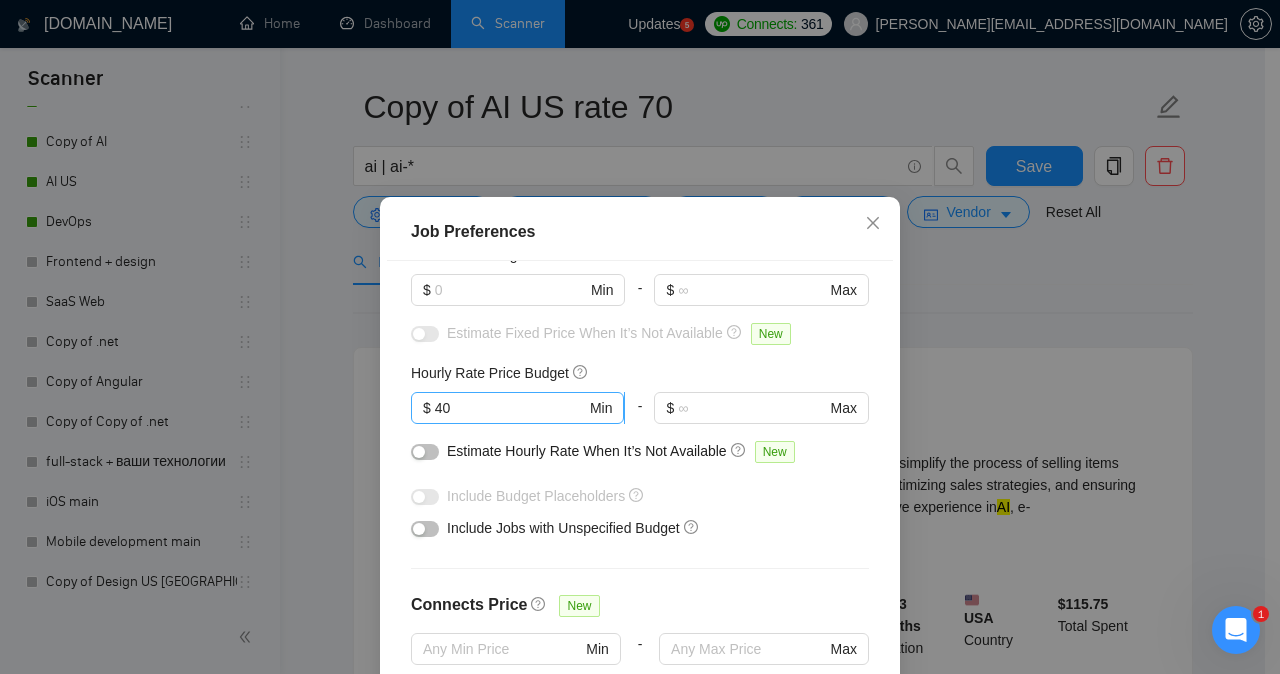 click on "40" at bounding box center [510, 408] 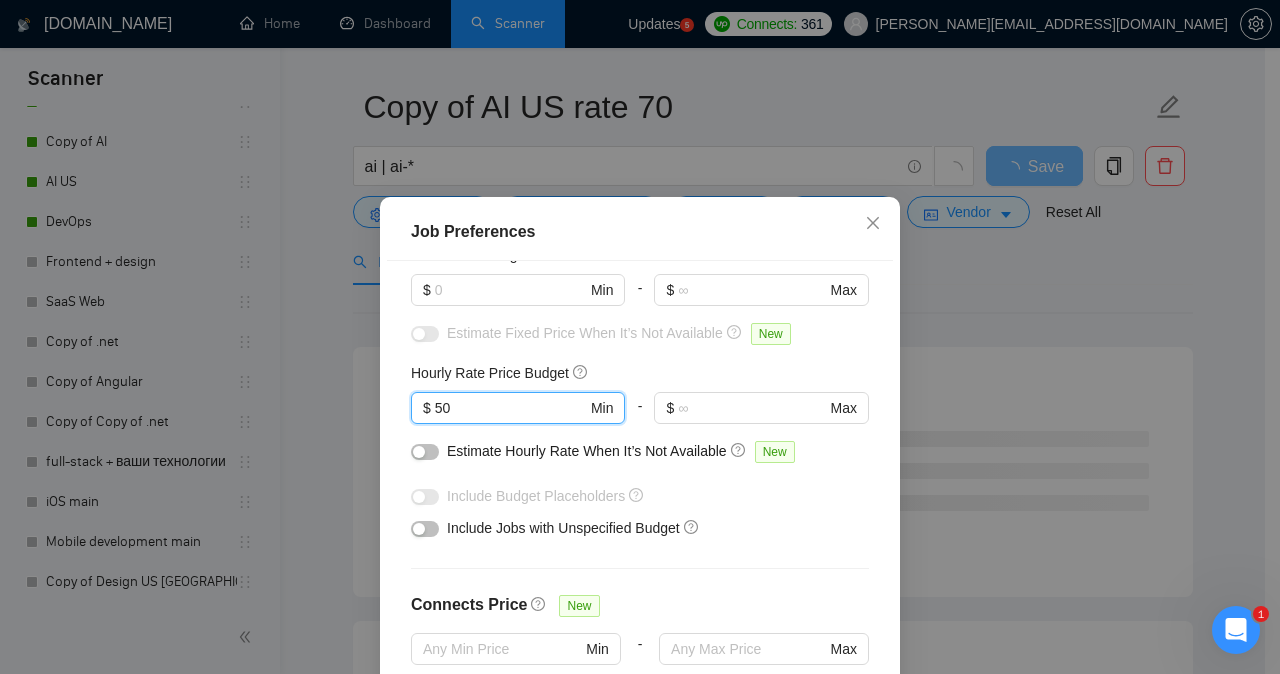 type on "50" 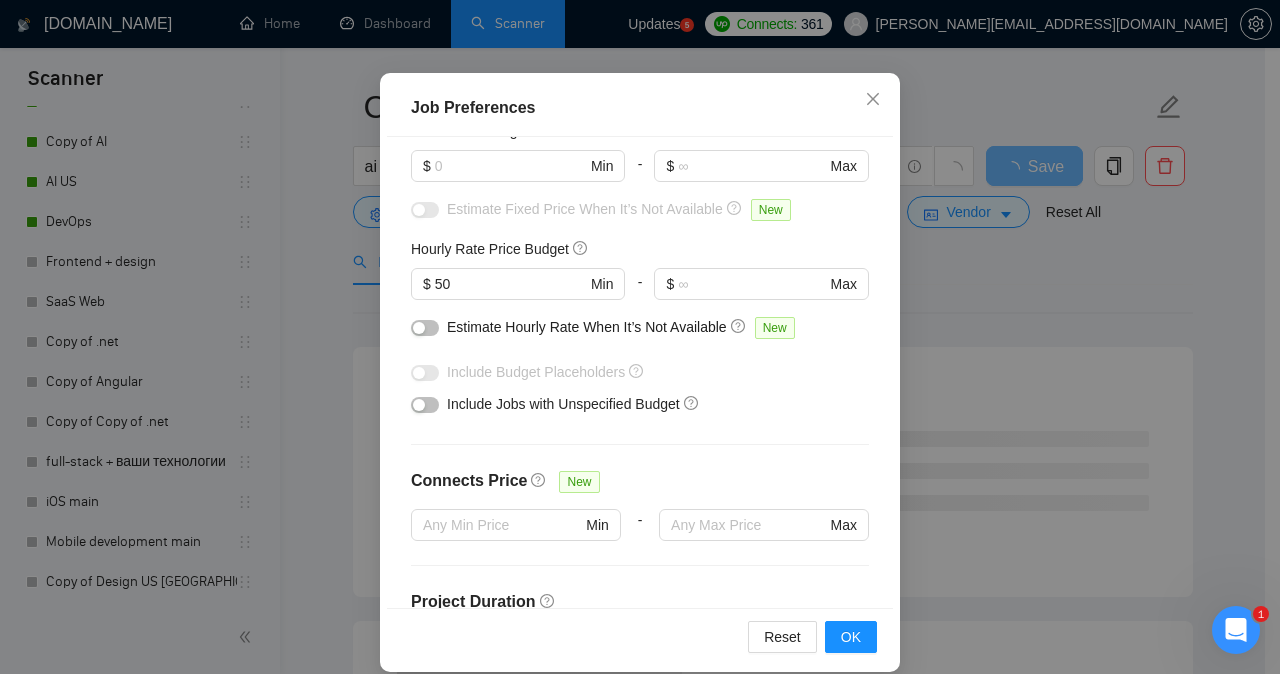 scroll, scrollTop: 145, scrollLeft: 0, axis: vertical 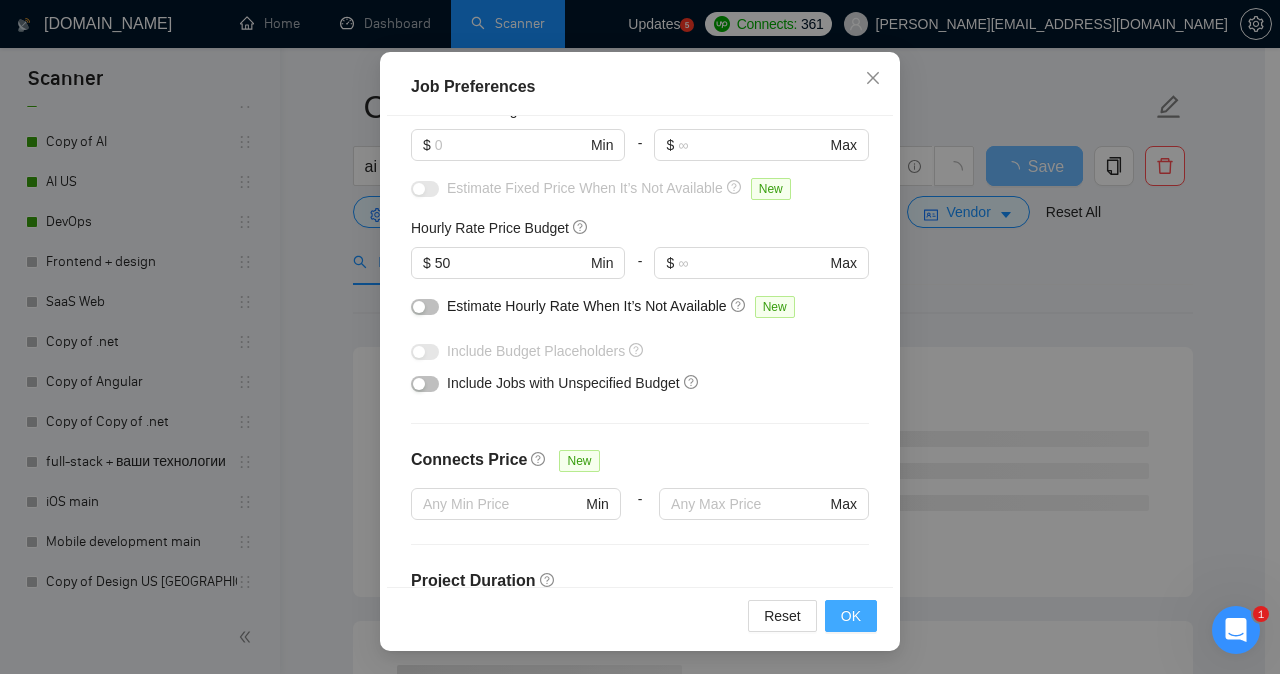 click on "OK" at bounding box center (851, 616) 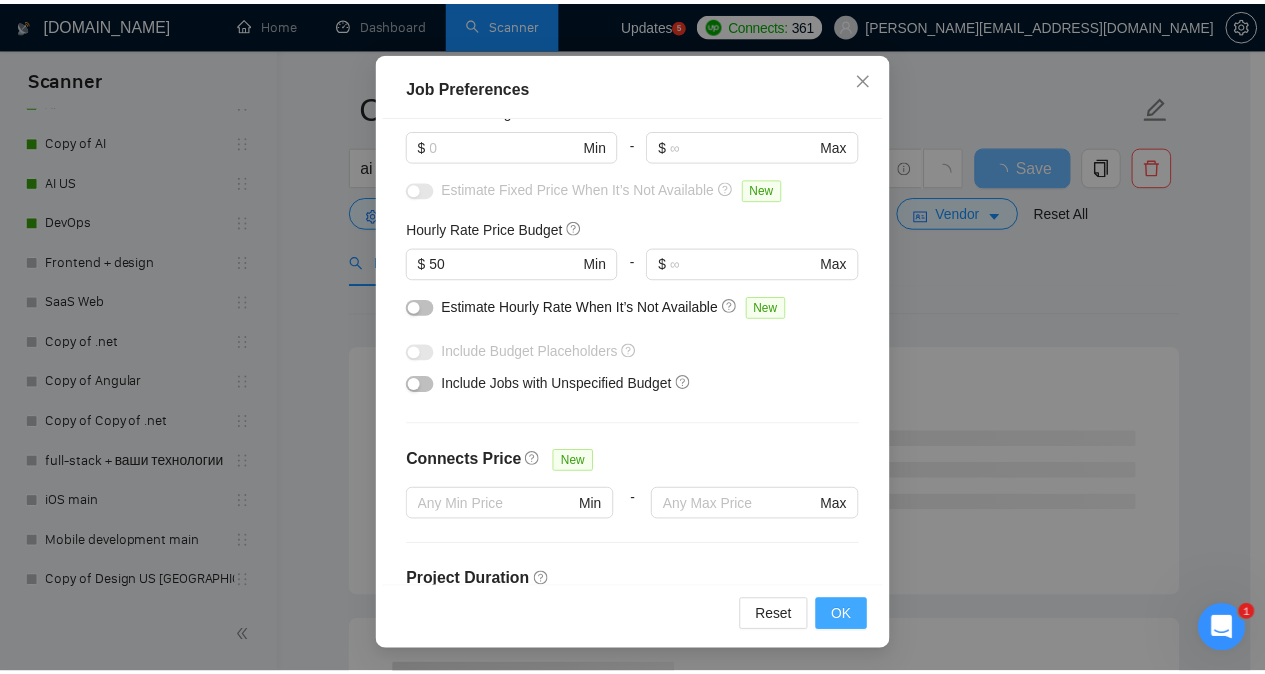scroll, scrollTop: 69, scrollLeft: 0, axis: vertical 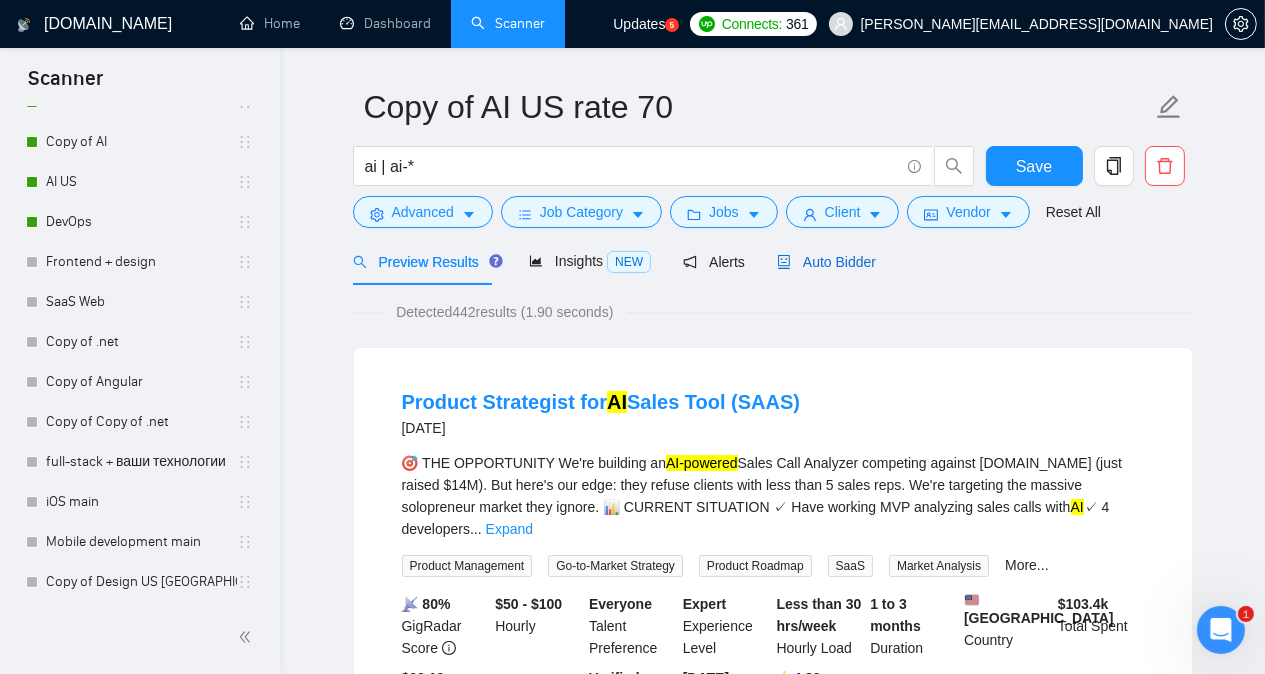 click on "Auto Bidder" at bounding box center [826, 262] 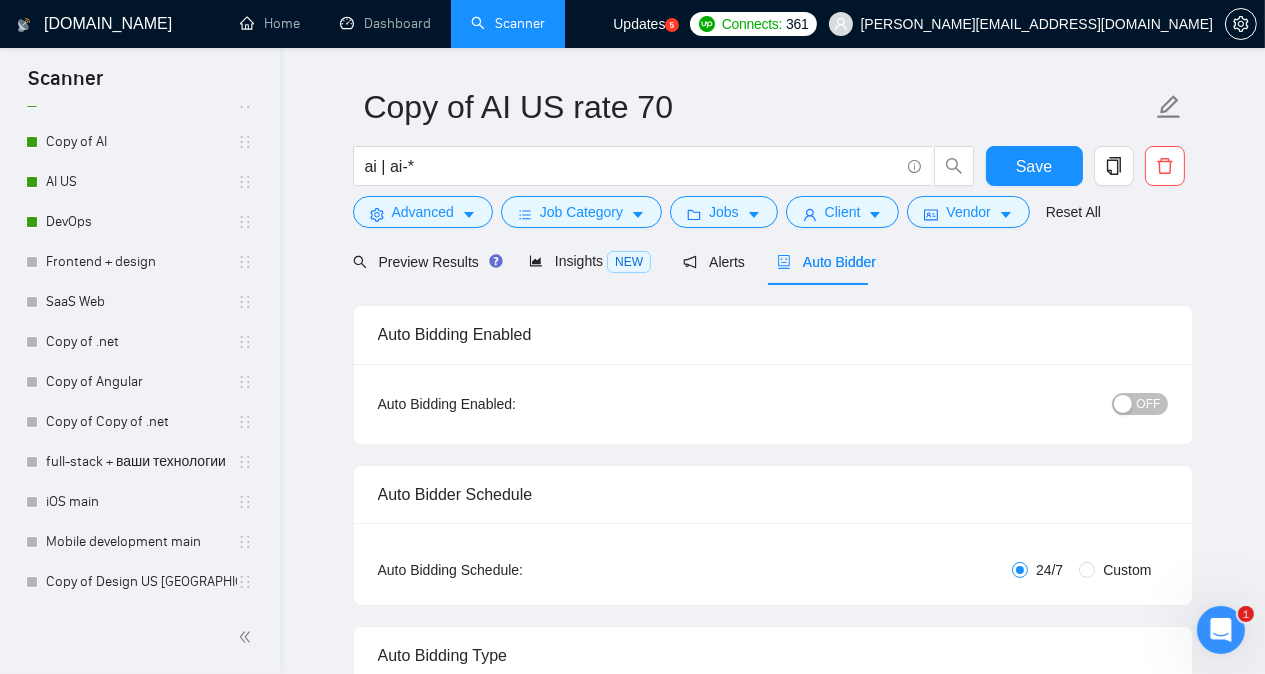 type 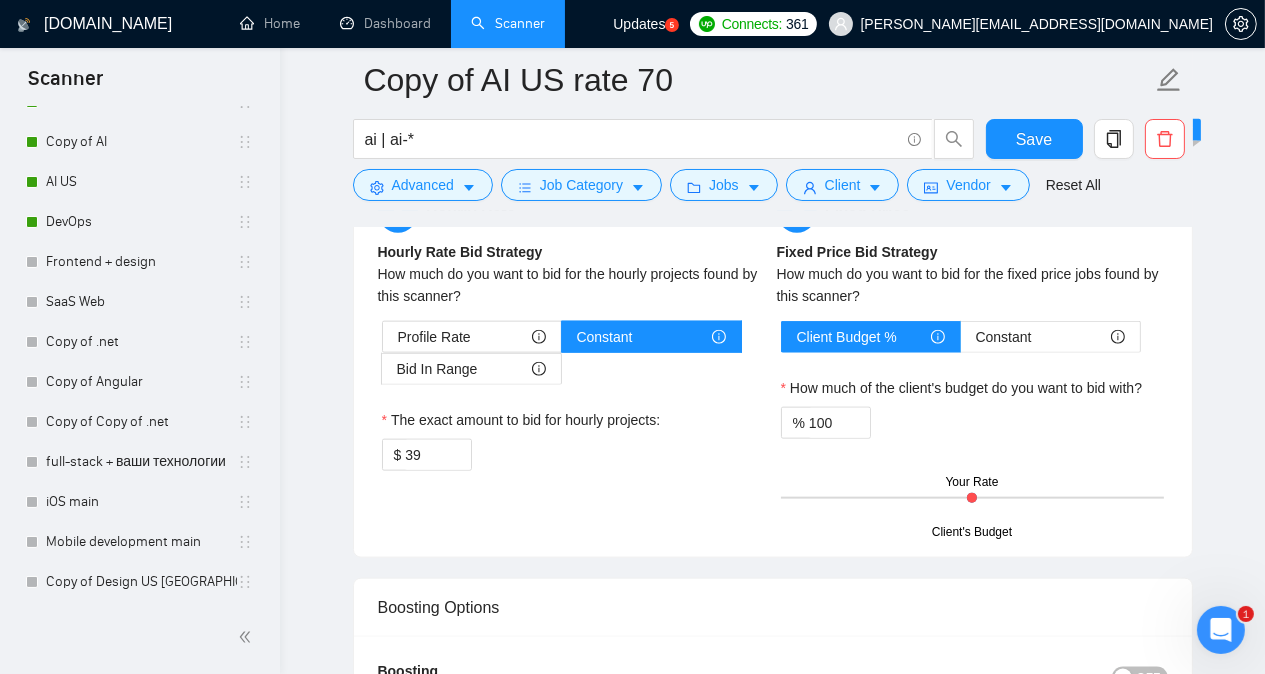 scroll, scrollTop: 2775, scrollLeft: 0, axis: vertical 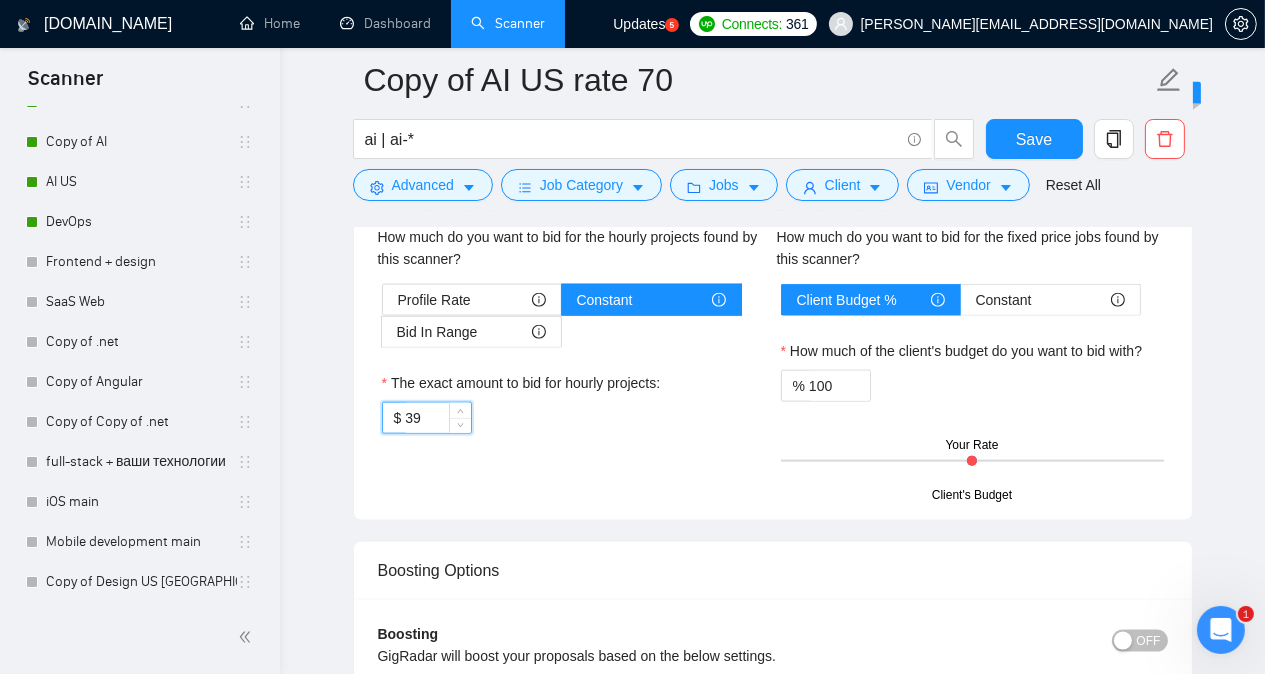 click on "39" at bounding box center [437, 418] 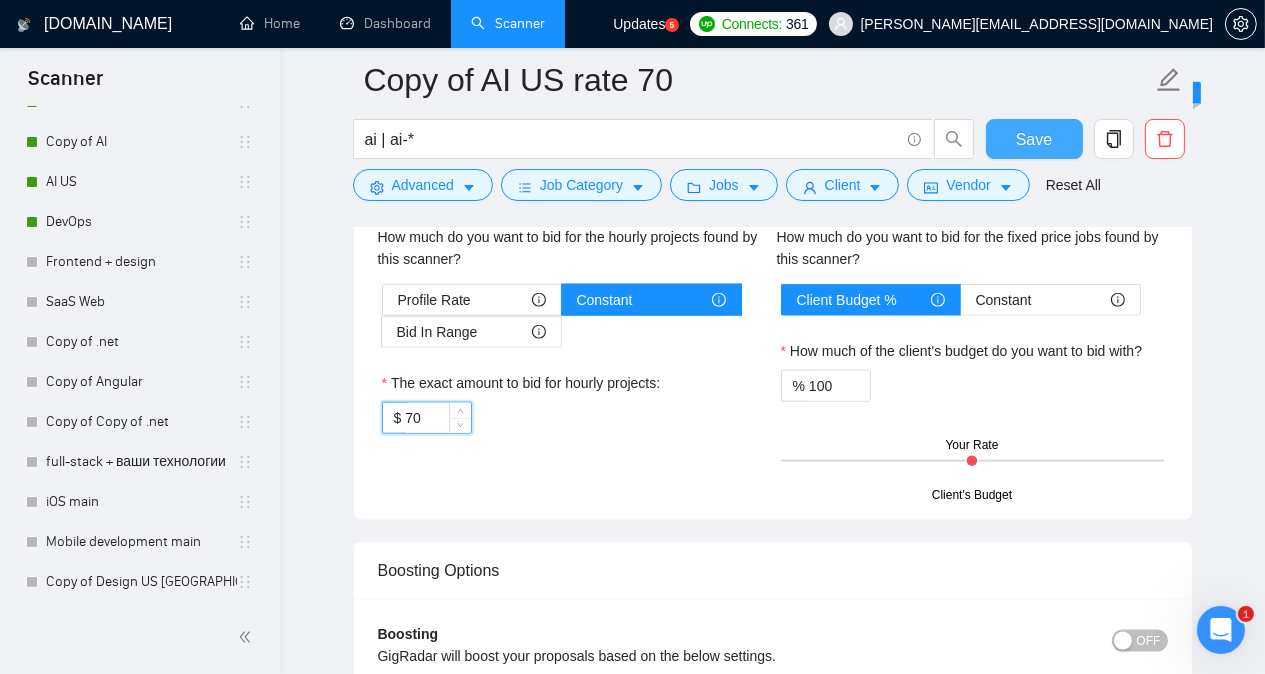 type on "70" 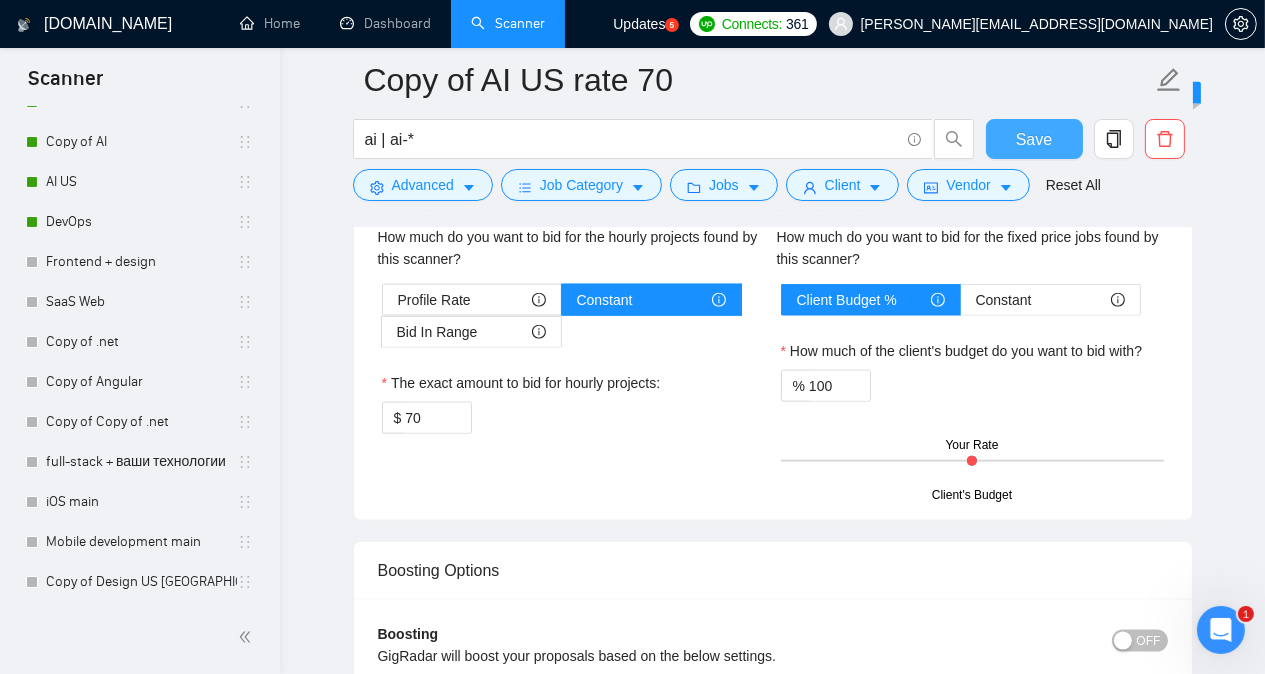 click on "Save" at bounding box center [1034, 139] 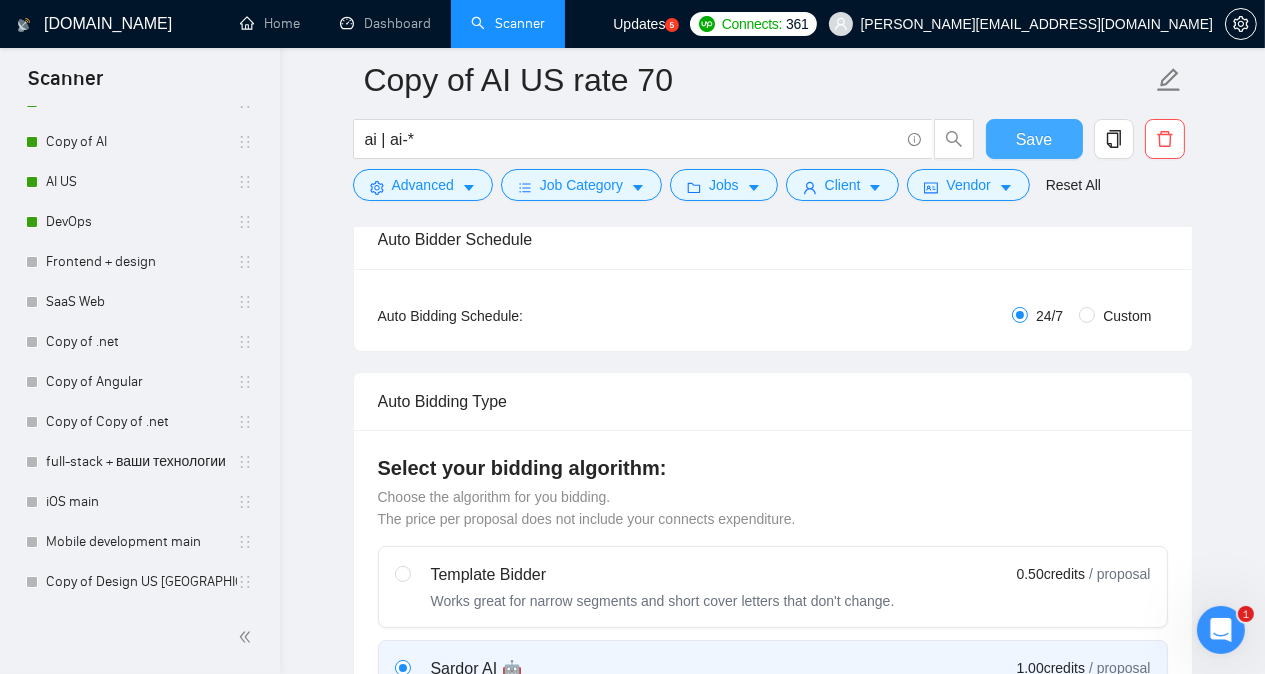 scroll, scrollTop: 156, scrollLeft: 0, axis: vertical 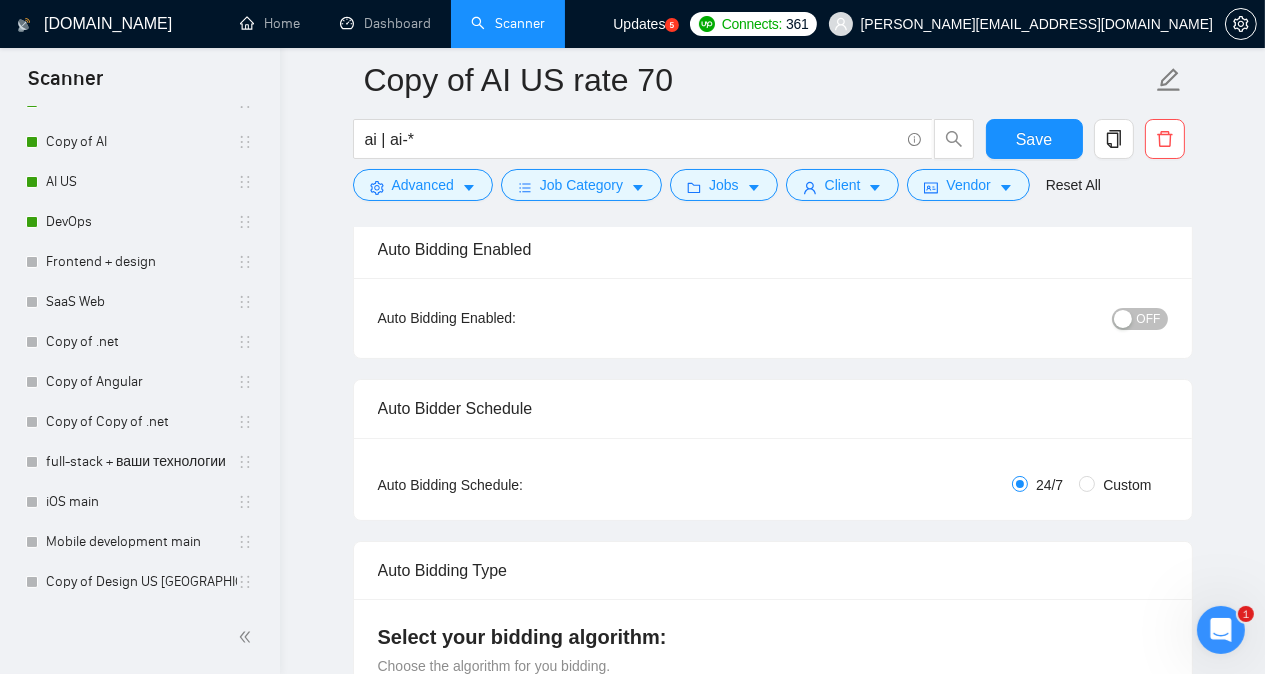 click at bounding box center (1123, 319) 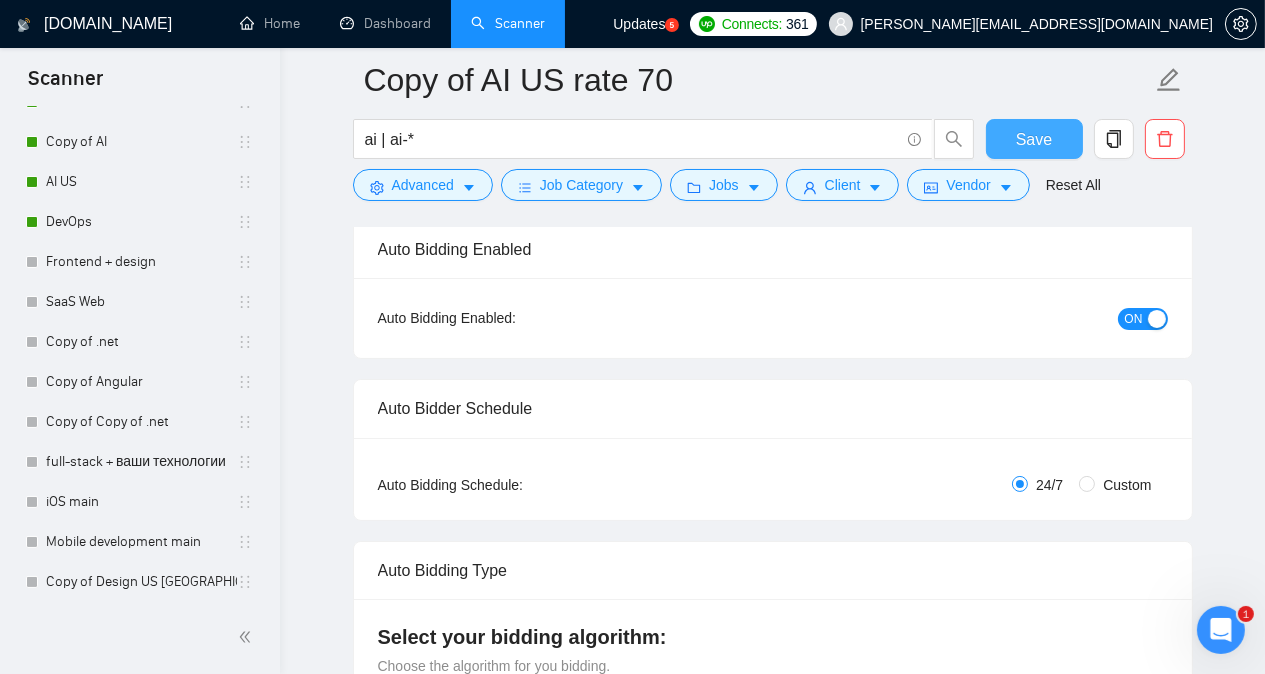 click on "Save" at bounding box center (1034, 139) 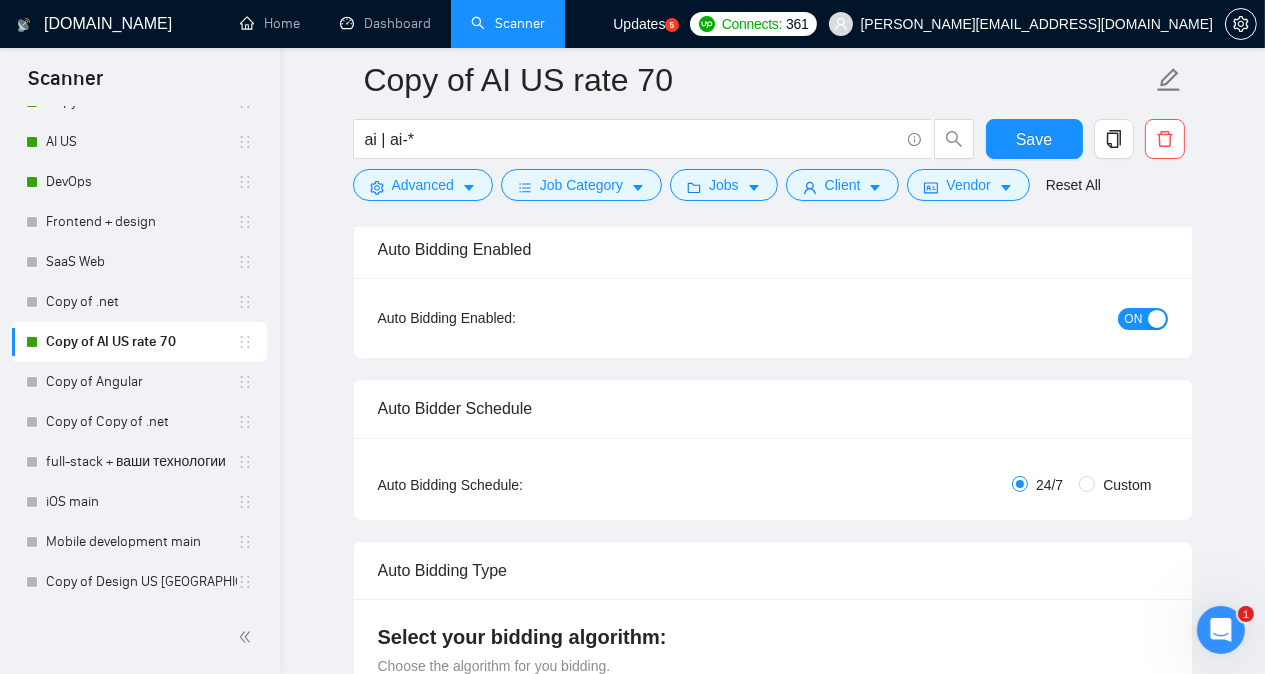 drag, startPoint x: 273, startPoint y: 518, endPoint x: 277, endPoint y: 505, distance: 13.601471 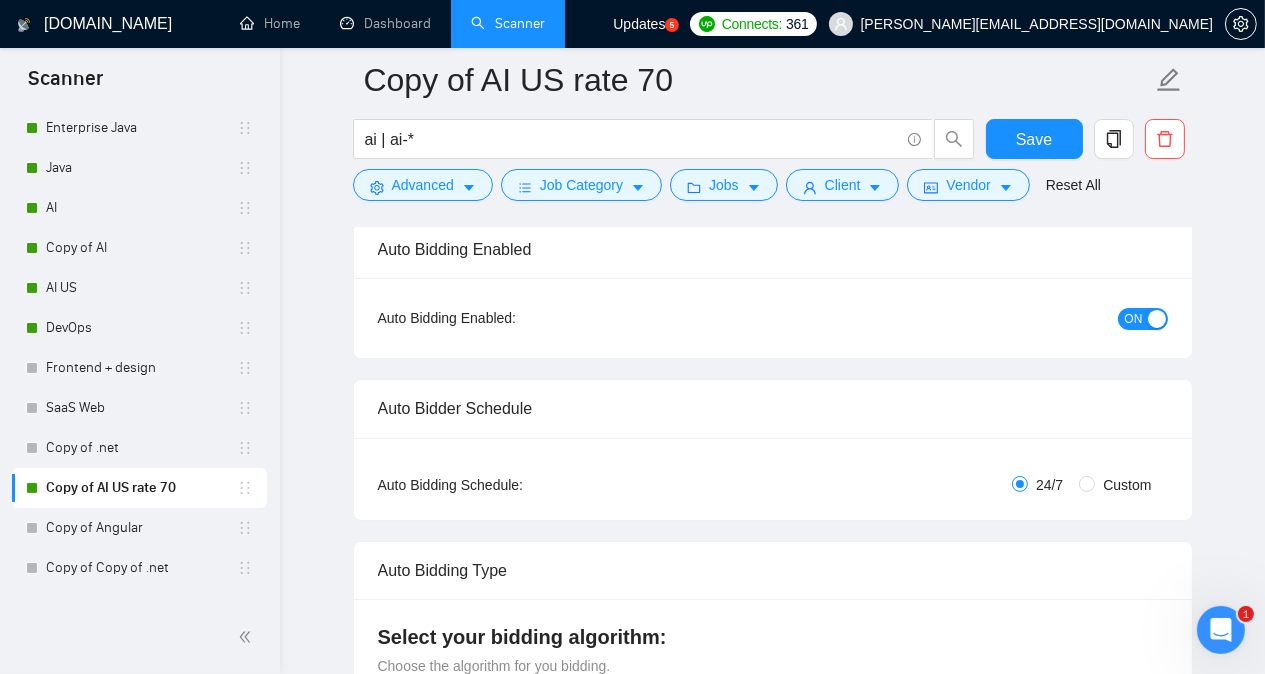 scroll, scrollTop: 1686, scrollLeft: 0, axis: vertical 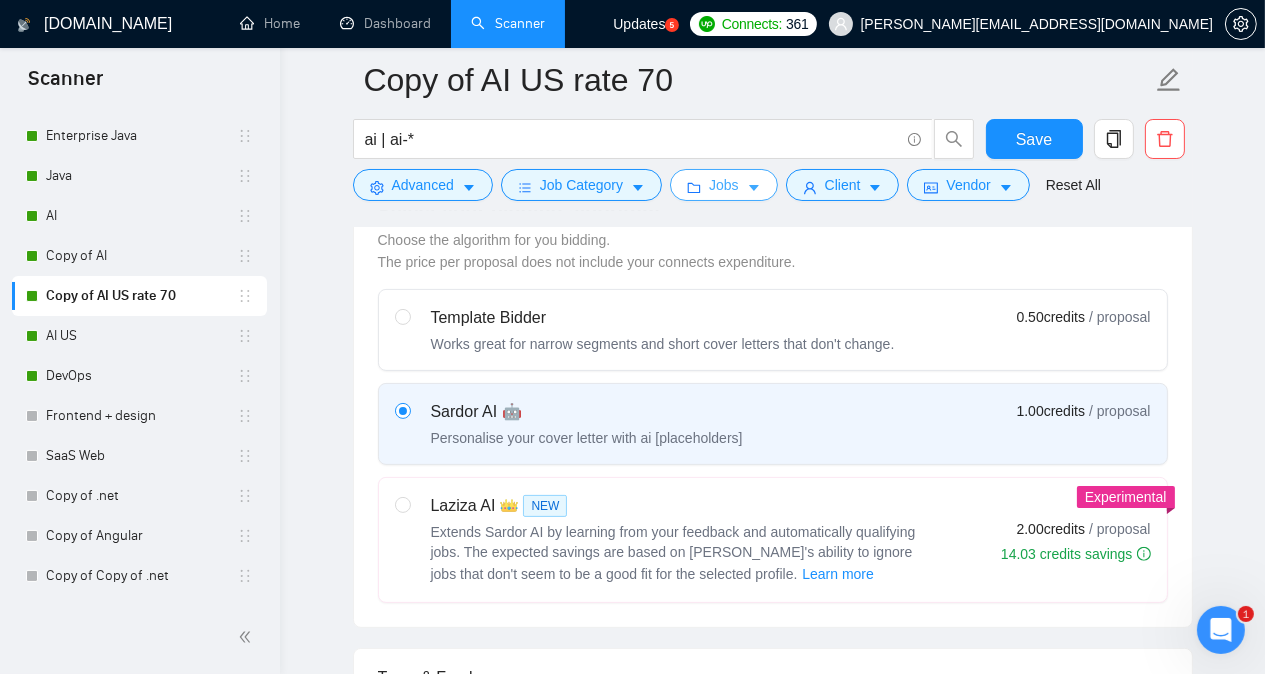 click on "Jobs" at bounding box center [724, 185] 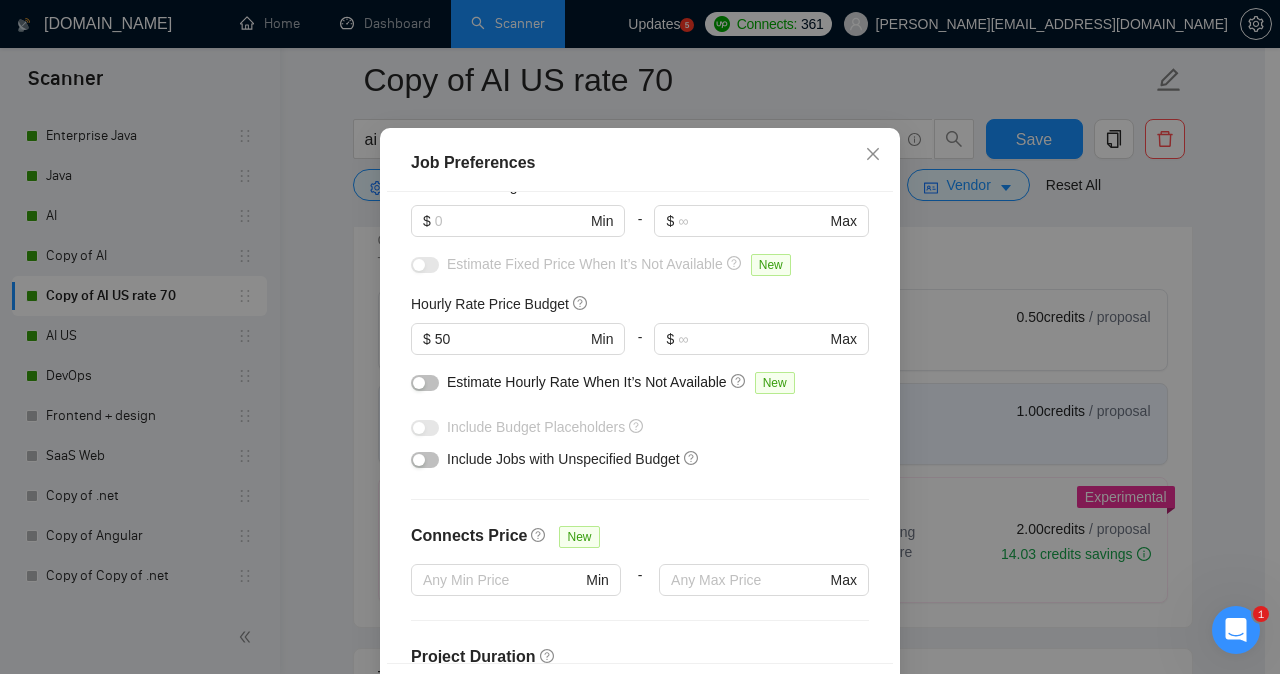 click on "Job Preferences Budget Project Type All Fixed Price Hourly Rate   Fixed Price Budget $ Min - $ Max Estimate Fixed Price When It’s Not Available New   Hourly Rate Price Budget $ 50 Min - $ Max Estimate Hourly Rate When It’s Not Available New Include Budget Placeholders Include Jobs with Unspecified Budget   Connects Price New Min - Max Project Duration   Unspecified Less than 1 month 1 to 3 months 3 to 6 months More than 6 months Hourly Workload   Unspecified <30 hrs/week >30 hrs/week Hours TBD Unsure Job Posting Questions New   Any posting questions Description Preferences Description Size New   Any description size Reset OK" at bounding box center (640, 337) 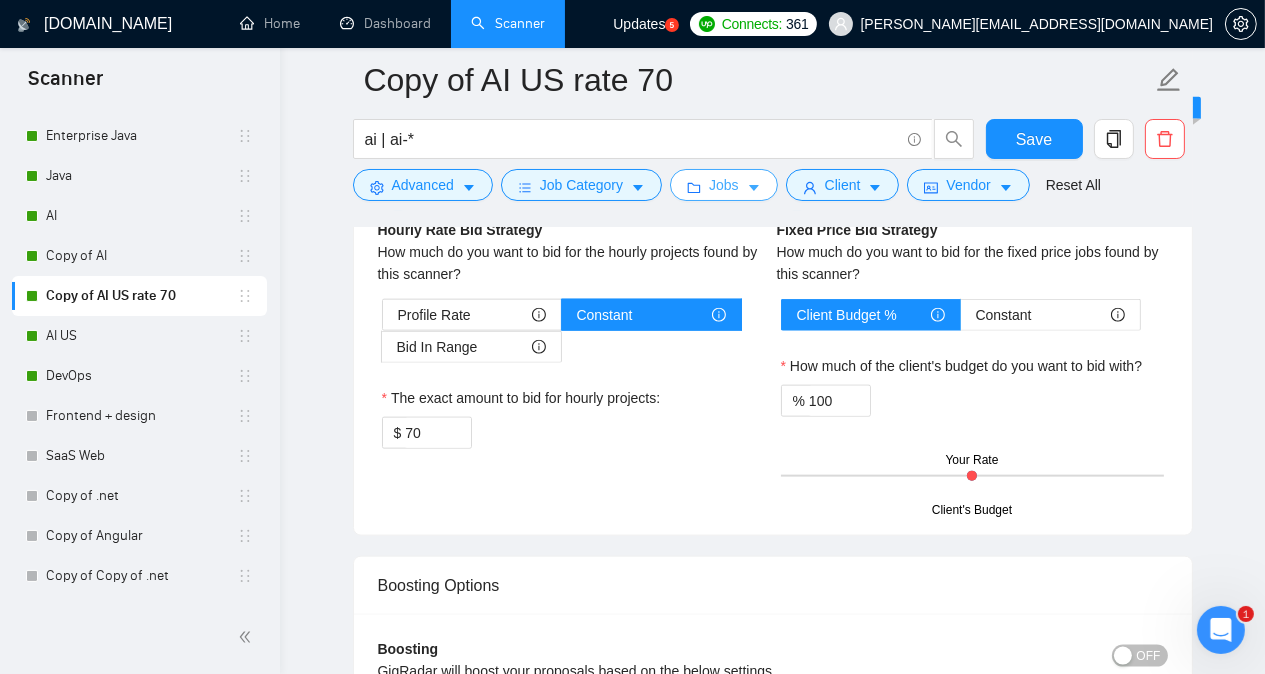 scroll, scrollTop: 2765, scrollLeft: 0, axis: vertical 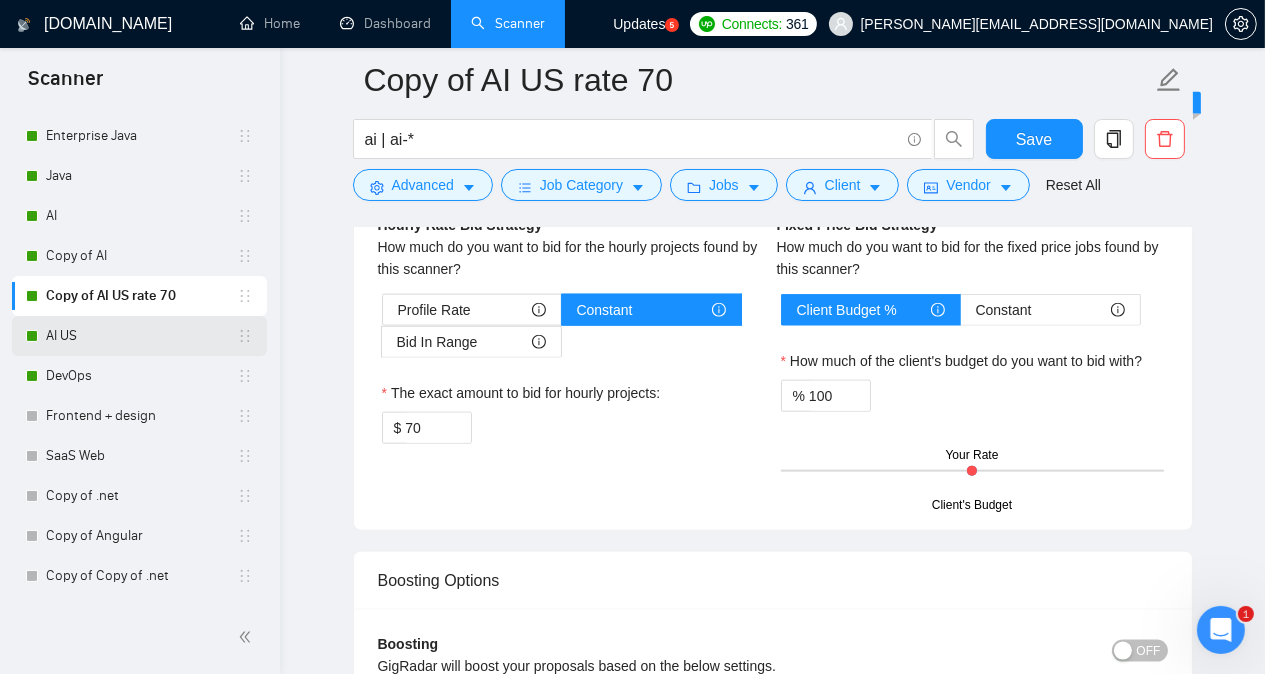 click on "AI US" at bounding box center (141, 336) 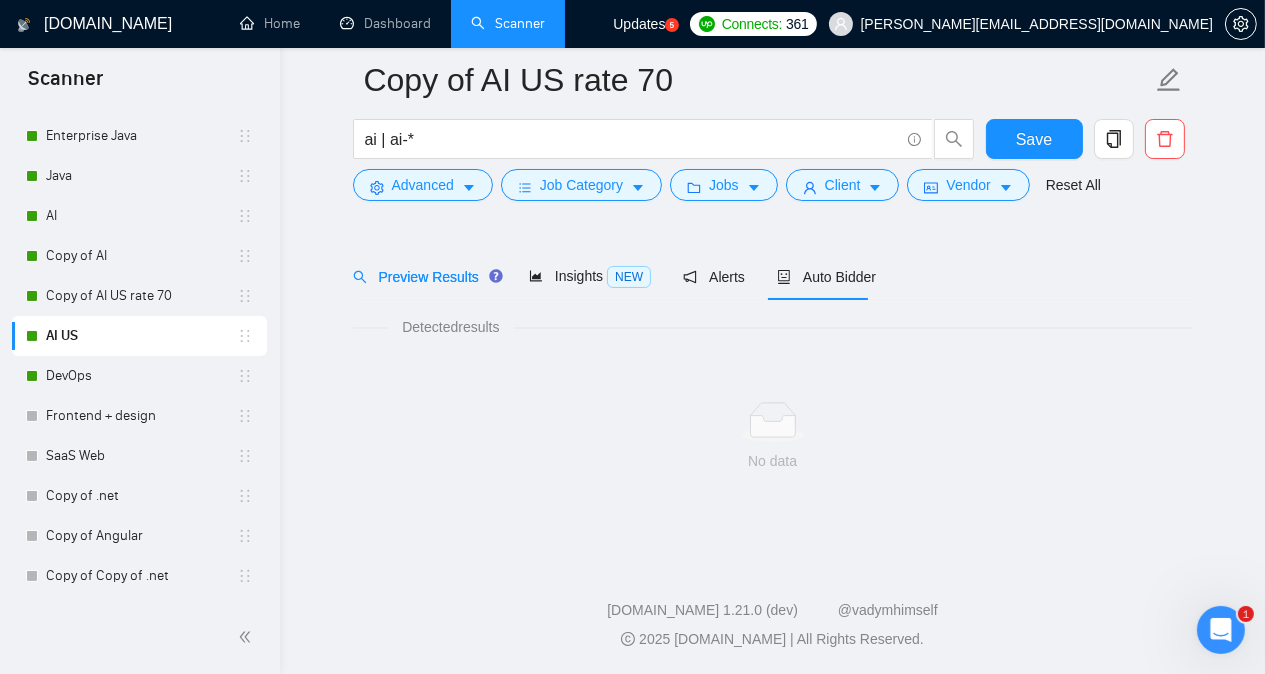 scroll, scrollTop: 55, scrollLeft: 0, axis: vertical 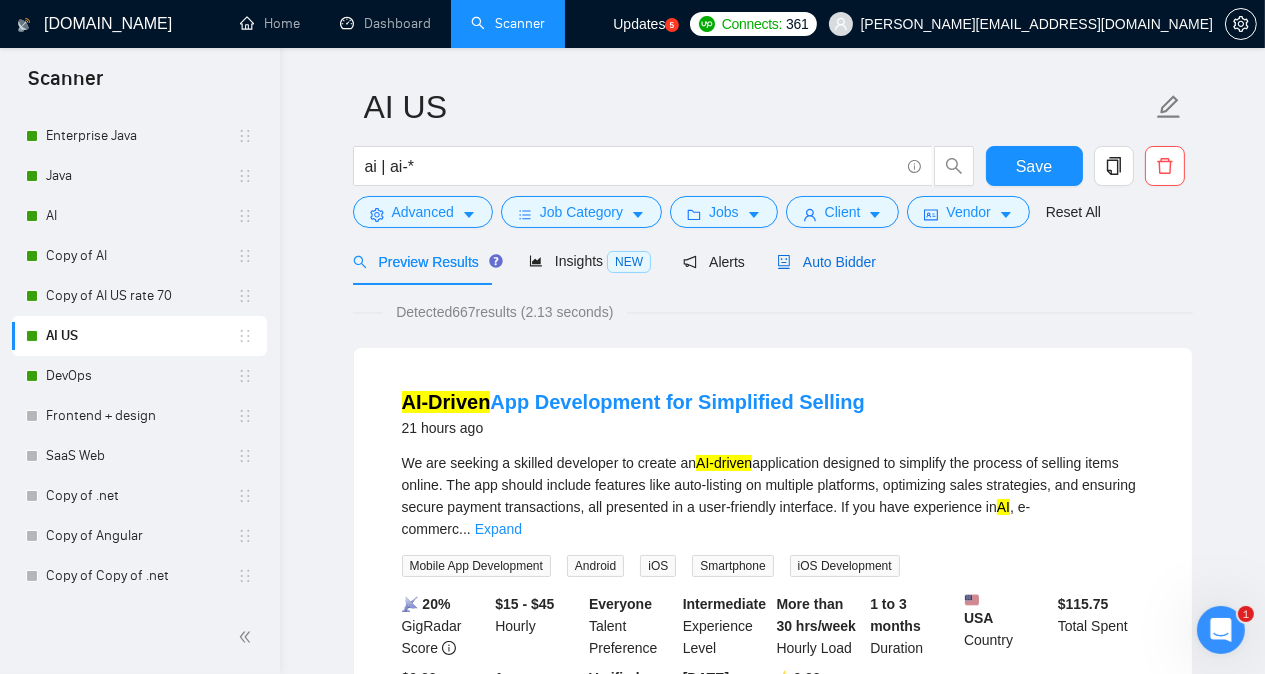 click on "Auto Bidder" at bounding box center (826, 262) 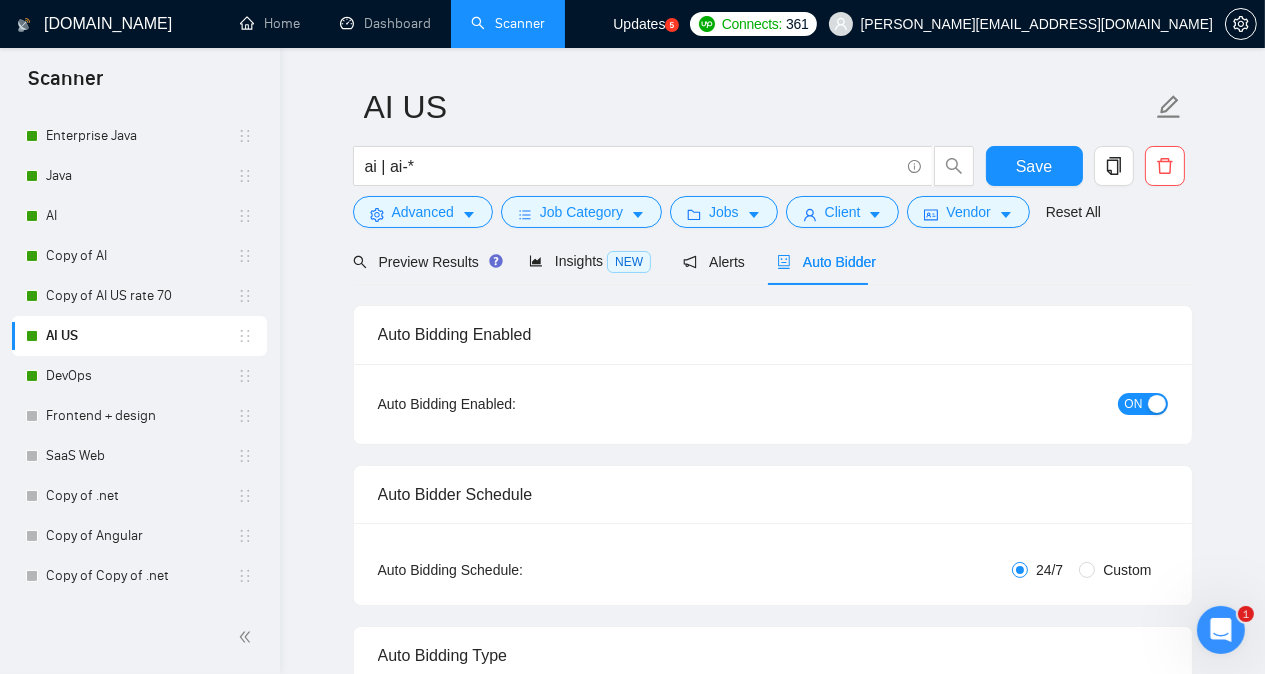 type 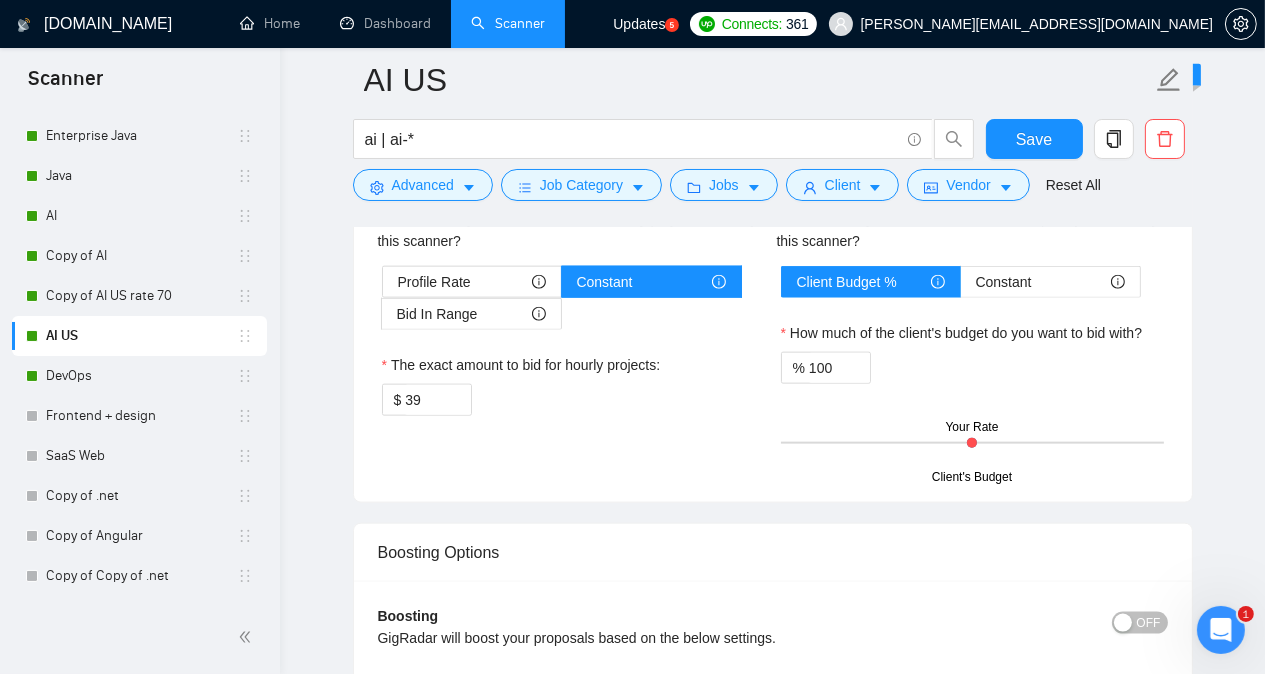scroll, scrollTop: 2798, scrollLeft: 0, axis: vertical 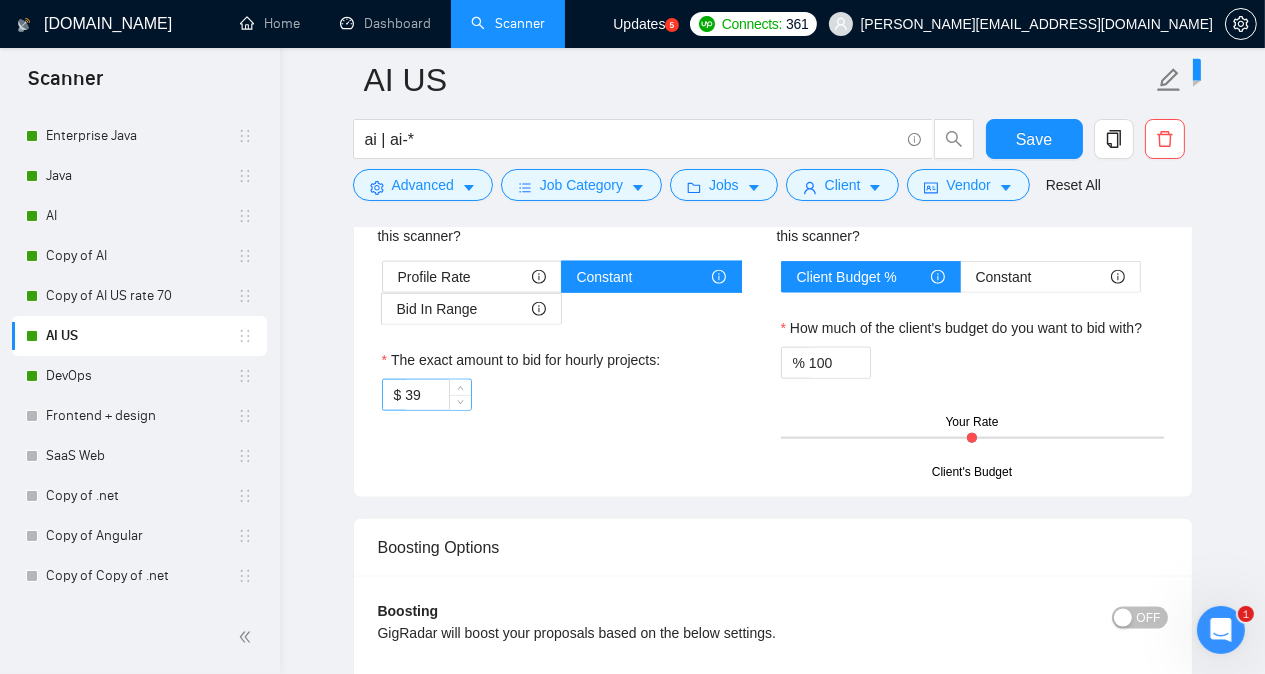 click on "39" at bounding box center (437, 395) 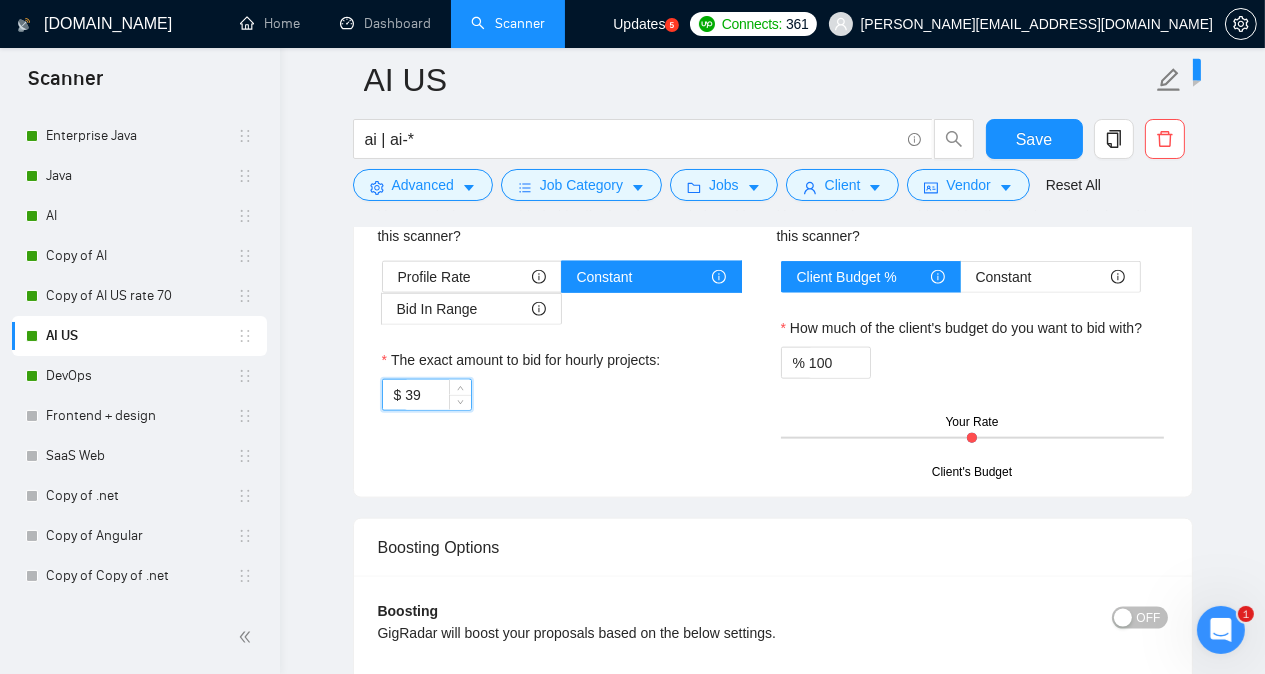 type on "3" 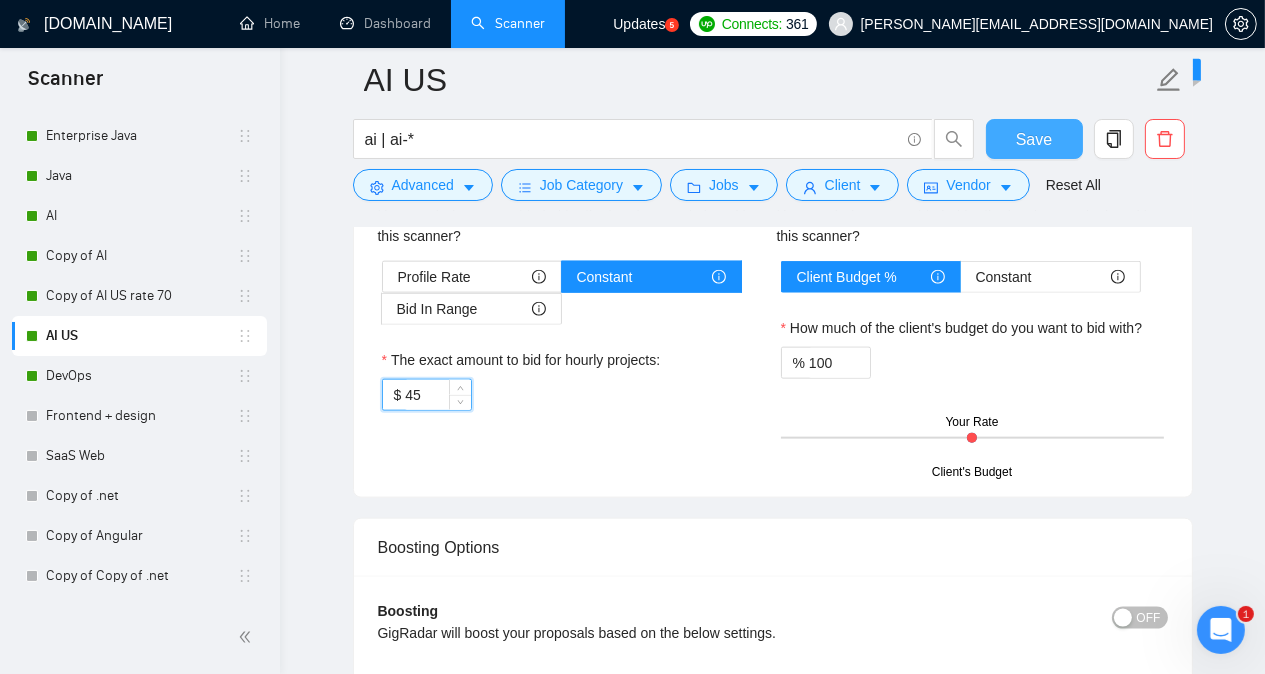 type on "45" 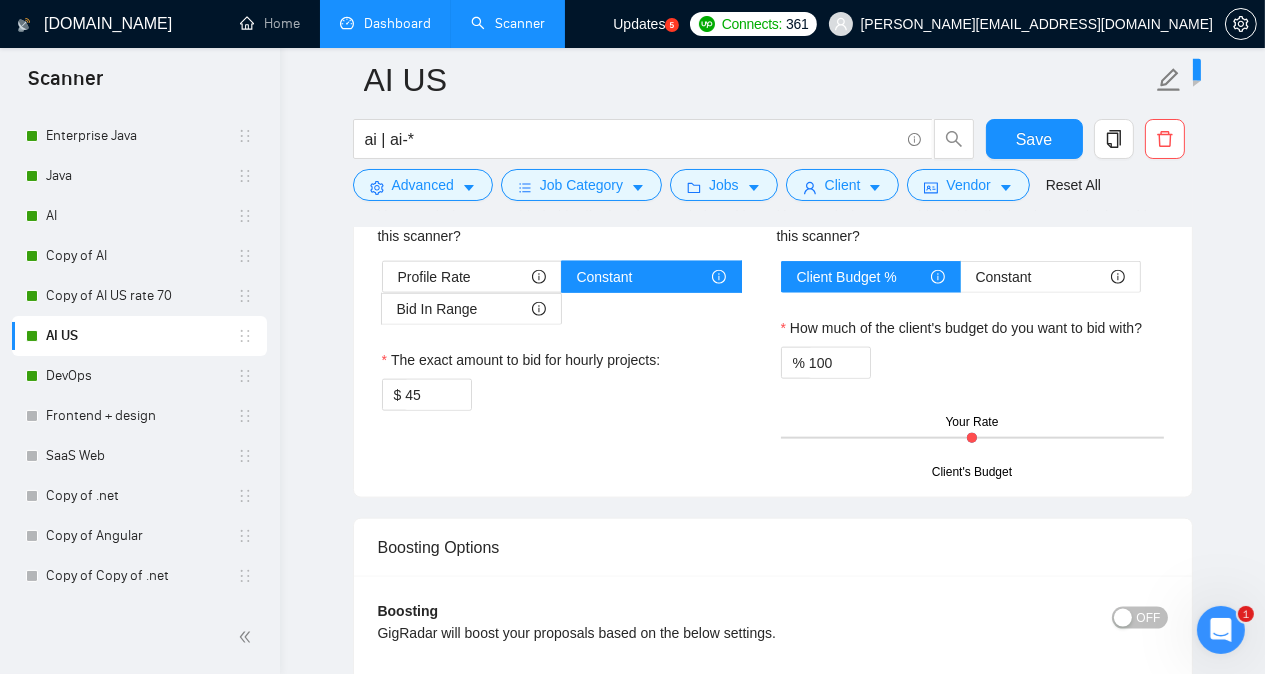 click on "Dashboard" at bounding box center (385, 23) 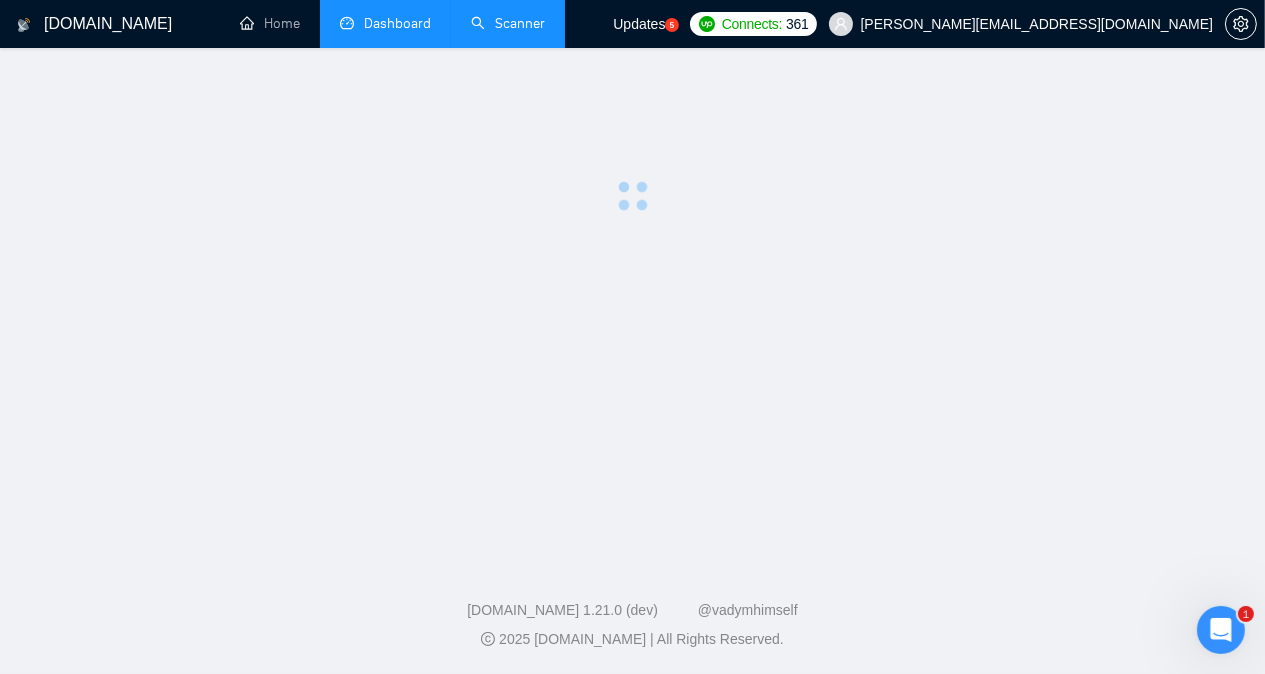scroll, scrollTop: 0, scrollLeft: 0, axis: both 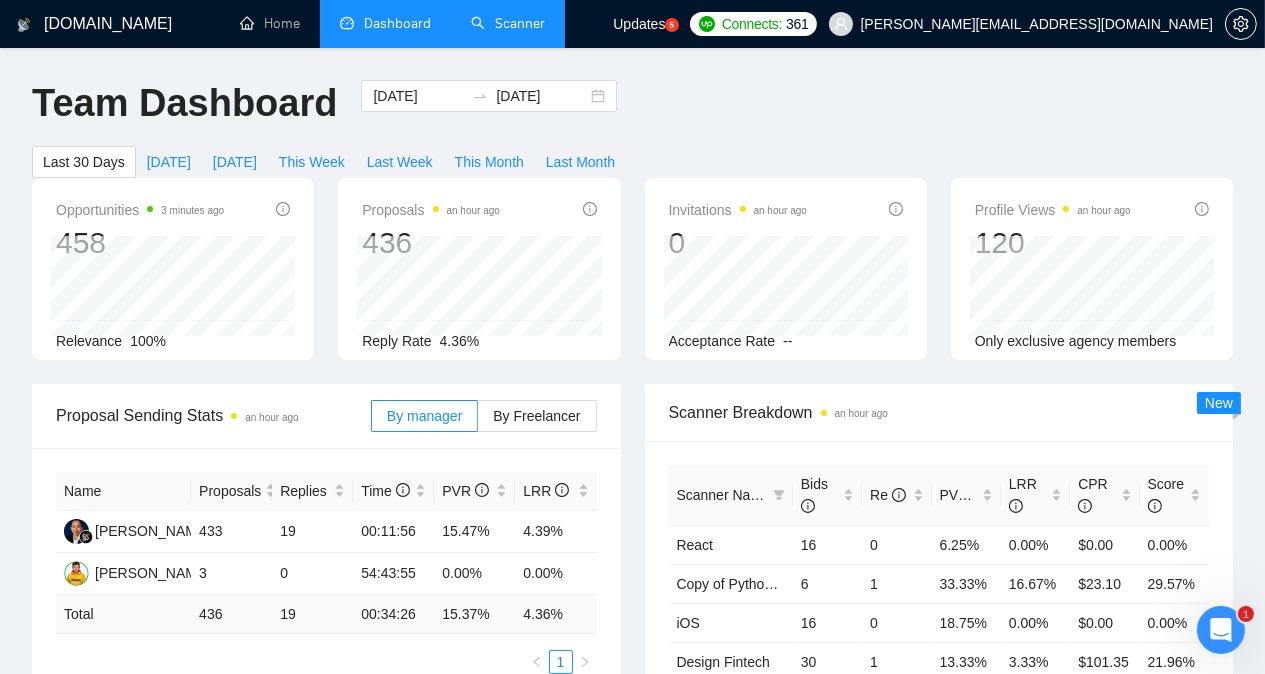 click on "Scanner" at bounding box center (508, 23) 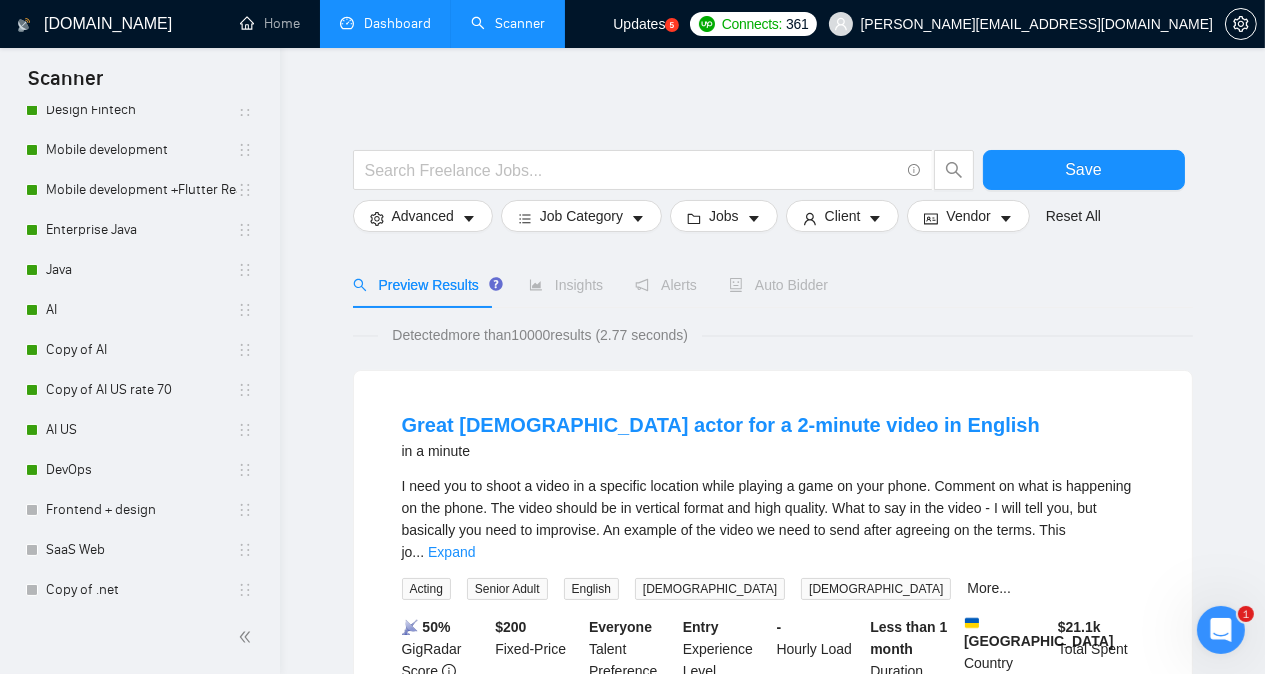 scroll, scrollTop: 1597, scrollLeft: 0, axis: vertical 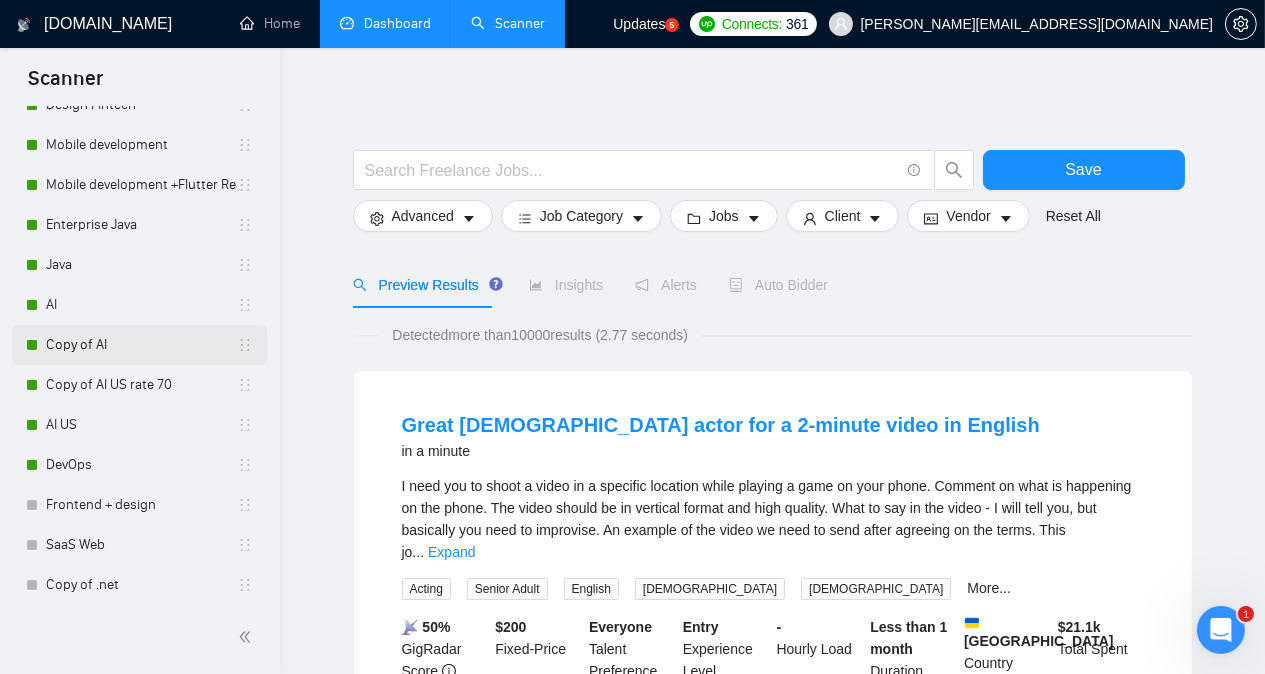 click on "Copy of AI" at bounding box center [141, 345] 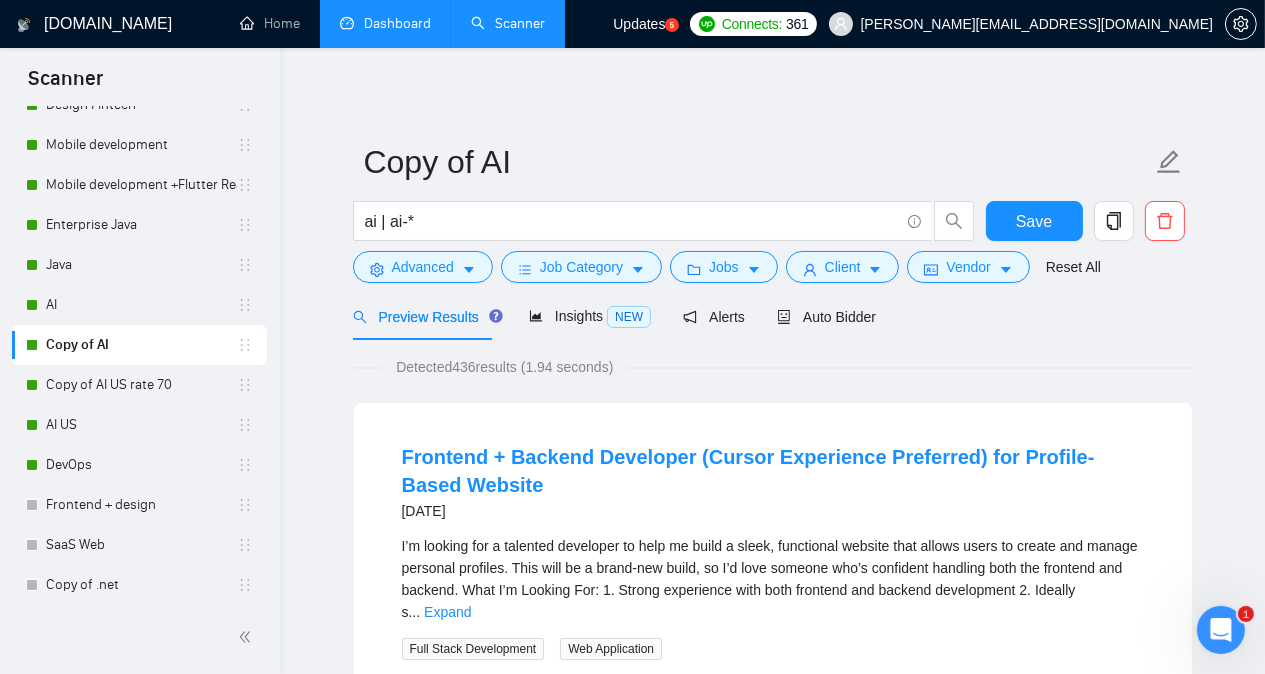 click on "[DOMAIN_NAME] Home Dashboard Scanner Updates
5
Connects: 361 [PERSON_NAME][EMAIL_ADDRESS][DOMAIN_NAME] Copy of AI ai | ai-* Save Advanced   Job Category   Jobs   Client   Vendor   Reset All Preview Results Insights NEW Alerts Auto Bidder Detected   436  results   (1.94 seconds) Frontend + Backend Developer (Cursor Experience Preferred) for Profile-Based Website [DATE] I’m looking for a talented developer to help me build a sleek, functional website that allows users to create and manage personal profiles. This will be a brand-new build, so I’d love someone who’s confident handling both the frontend and backend.
What I’m Looking For:
1. Strong experience with both frontend and backend development
2. Ideally s ... Expand Full Stack Development Web Application 📡   27% GigRadar Score   $25 - $47 Hourly Everyone Talent Preference Expert Experience Level More than 30 hrs/week Hourly Load 1 to 3 months Duration   [GEOGRAPHIC_DATA] Country $ 4.6k Total Spent $7.05 1 AI" at bounding box center [772, 2493] 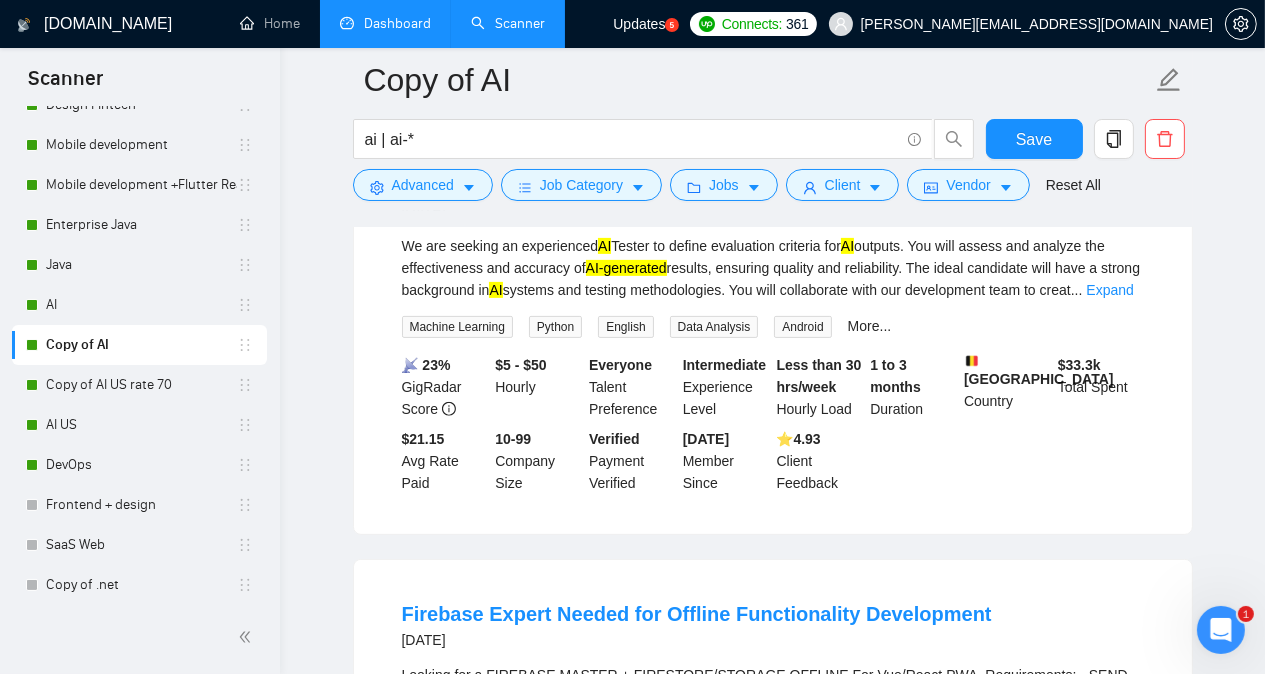 scroll, scrollTop: 840, scrollLeft: 0, axis: vertical 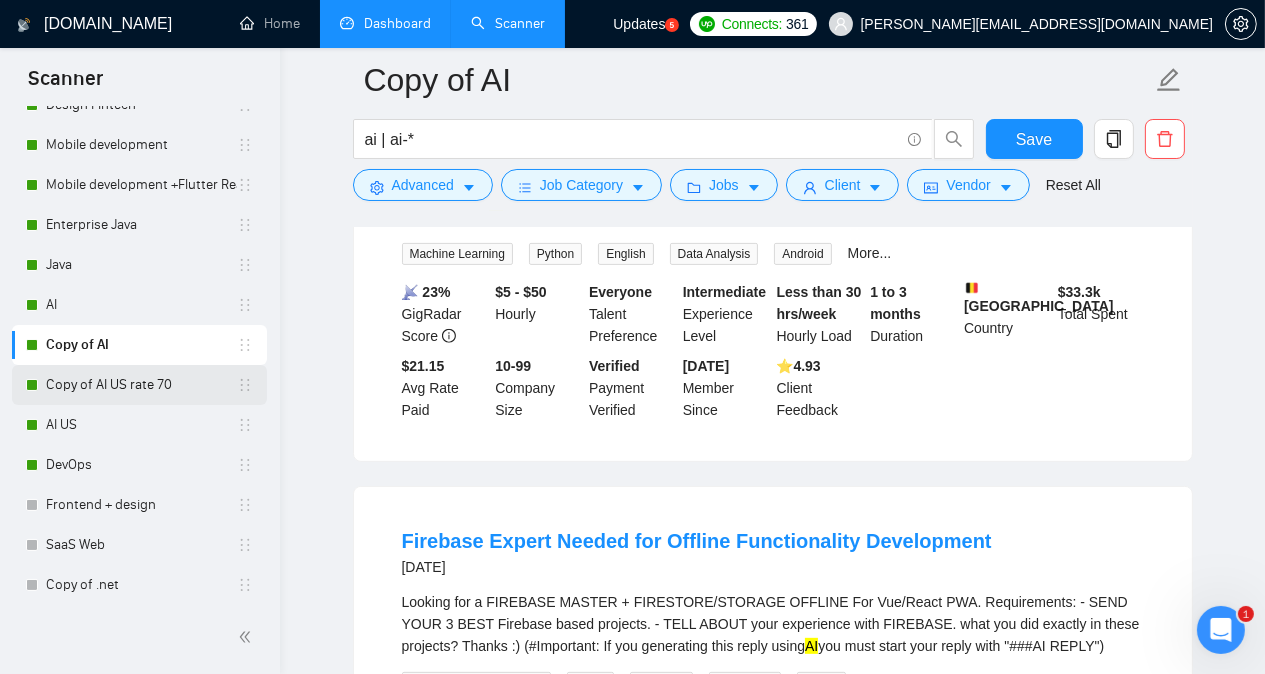 click on "Copy of AI US rate 70" at bounding box center (141, 385) 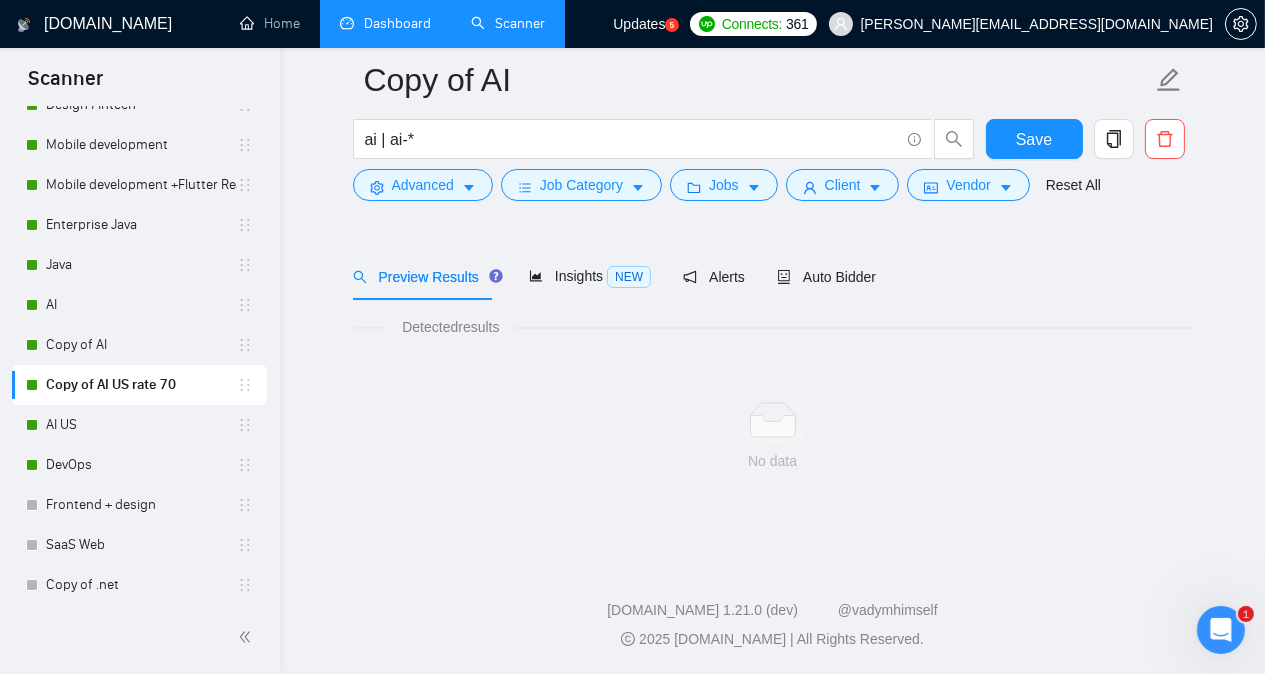 scroll, scrollTop: 55, scrollLeft: 0, axis: vertical 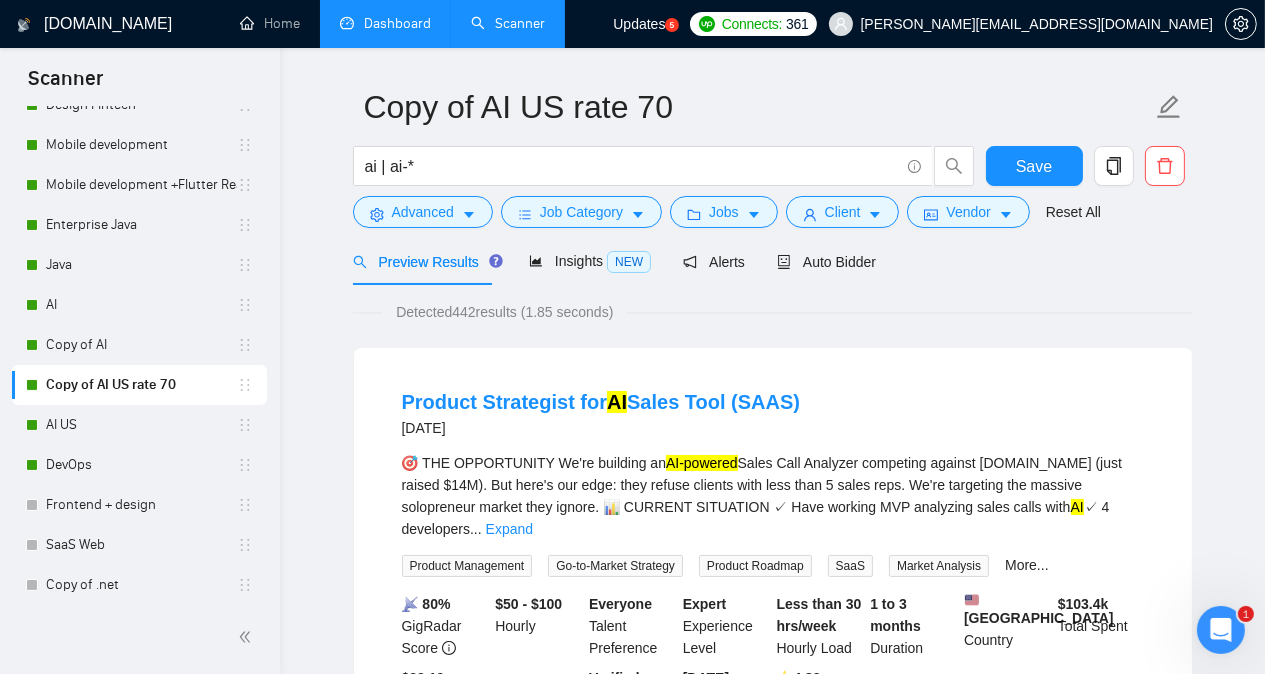 click on "[DOMAIN_NAME] Home Dashboard Scanner Updates
5
Connects: 361 [PERSON_NAME][EMAIL_ADDRESS][DOMAIN_NAME] Copy of AI US rate 70 ai | ai-* Save Advanced   Job Category   Jobs   Client   Vendor   Reset All Preview Results Insights NEW Alerts Auto Bidder Detected   442  results   (1.85 seconds) Product Strategist for  AI  Sales Tool (SAAS) [DATE] 🎯 THE OPPORTUNITY
We're building an  AI-powered  Sales Call Analyzer competing against [DOMAIN_NAME] (just raised $14M). But here's our edge: they refuse clients with less than 5 sales reps. We're targeting the massive solopreneur market they ignore.
📊 CURRENT SITUATION
✓ Have working MVP analyzing sales calls with  AI
✓ 4 developers ... Expand Product Management Go-to-Market Strategy Product Roadmap SaaS Market Analysis More... 📡   80% GigRadar Score   $50 - $100 Hourly Everyone Talent Preference Expert Experience Level Less than 30 hrs/week Hourly Load 1 to 3 months Duration   [GEOGRAPHIC_DATA] Country $ 103.4k $22.19" at bounding box center (772, 2406) 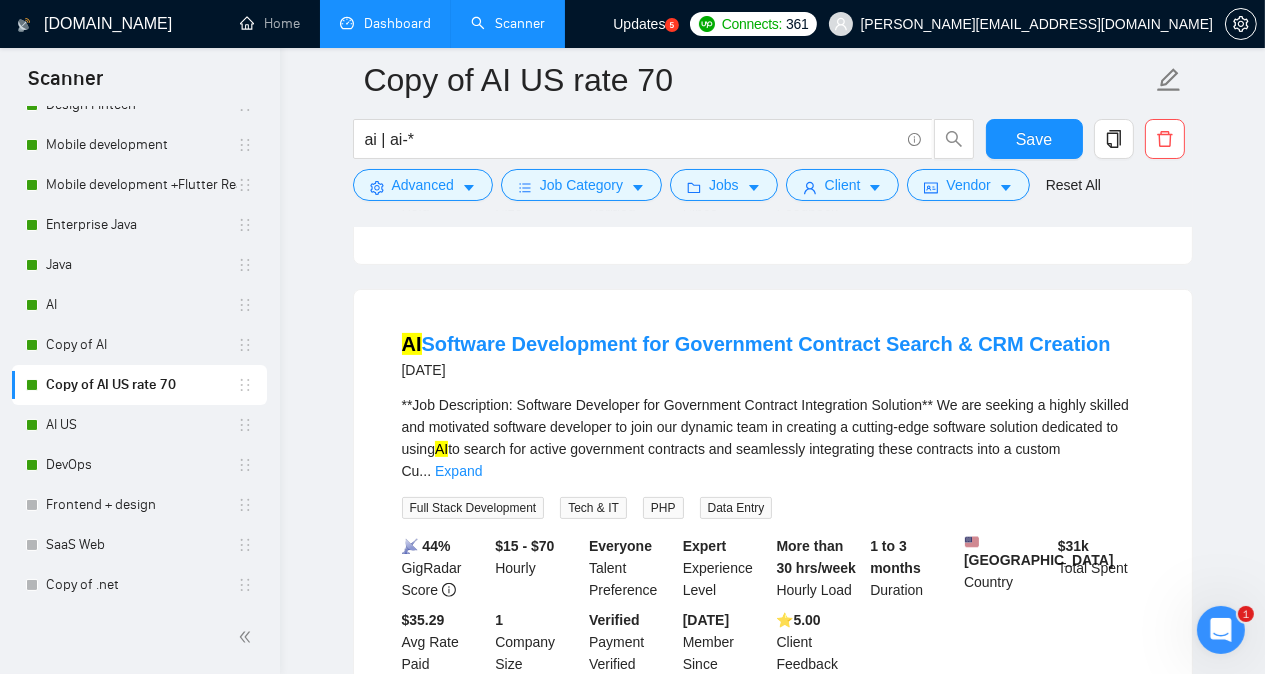 scroll, scrollTop: 575, scrollLeft: 0, axis: vertical 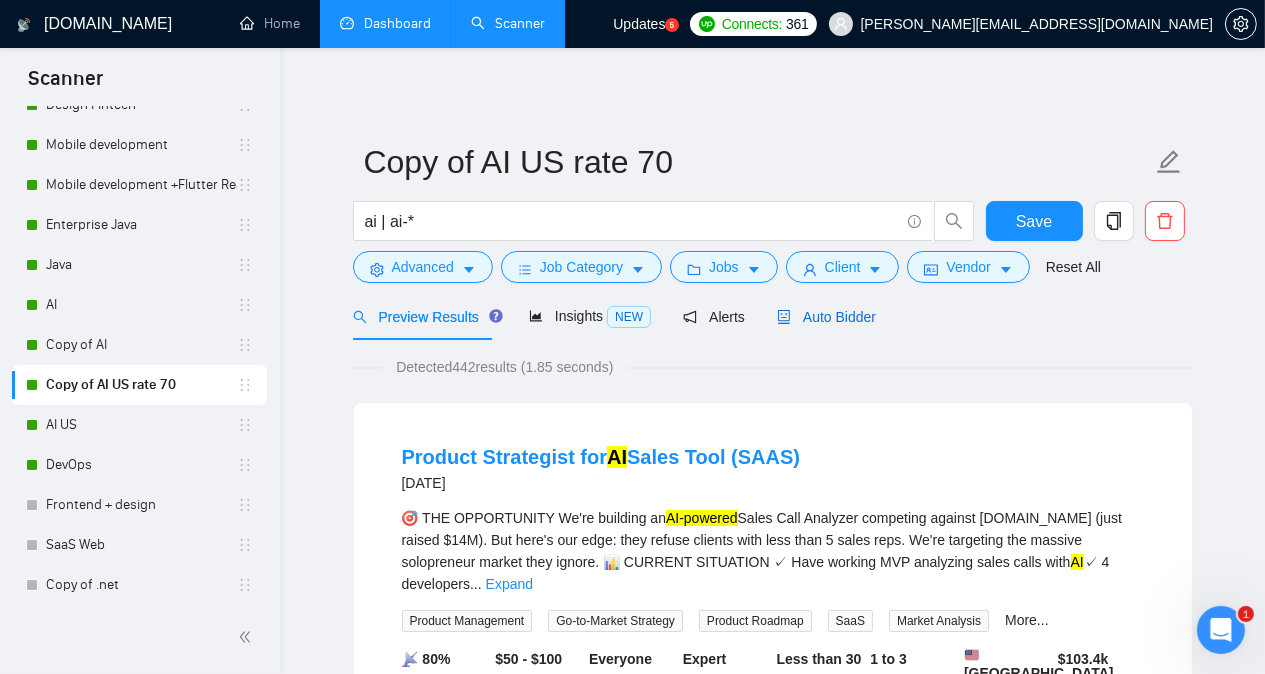 click on "Auto Bidder" at bounding box center [826, 317] 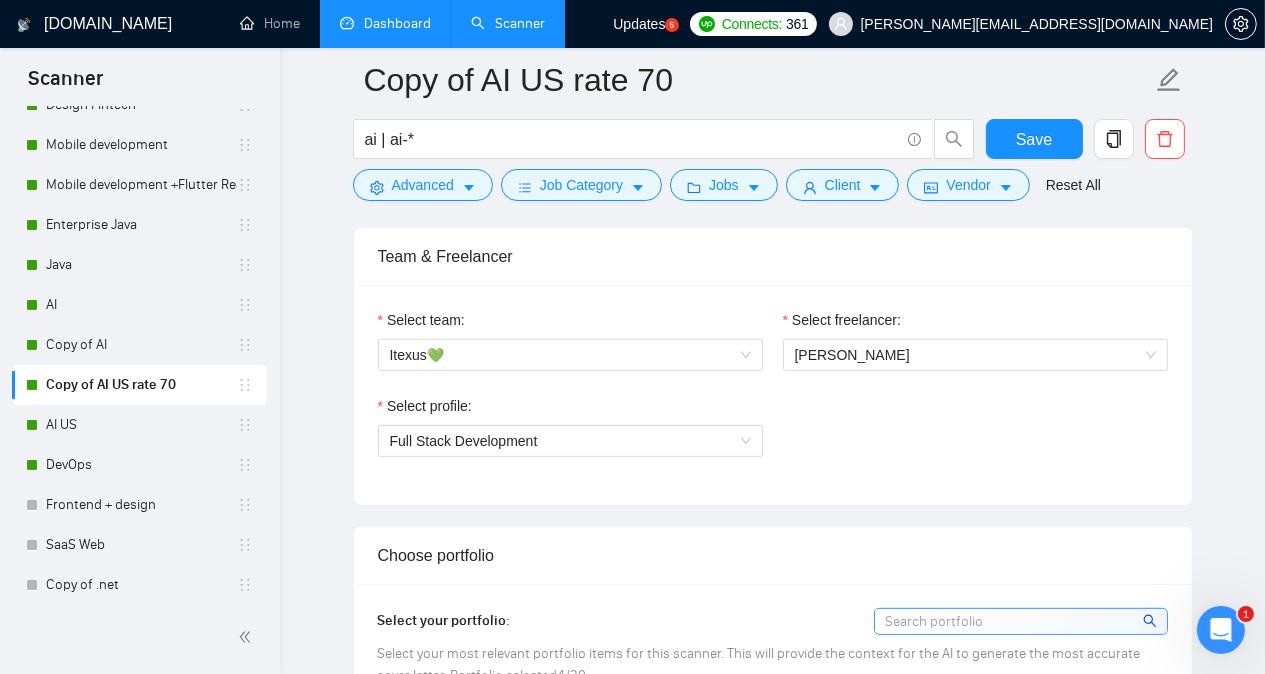 scroll, scrollTop: 1008, scrollLeft: 0, axis: vertical 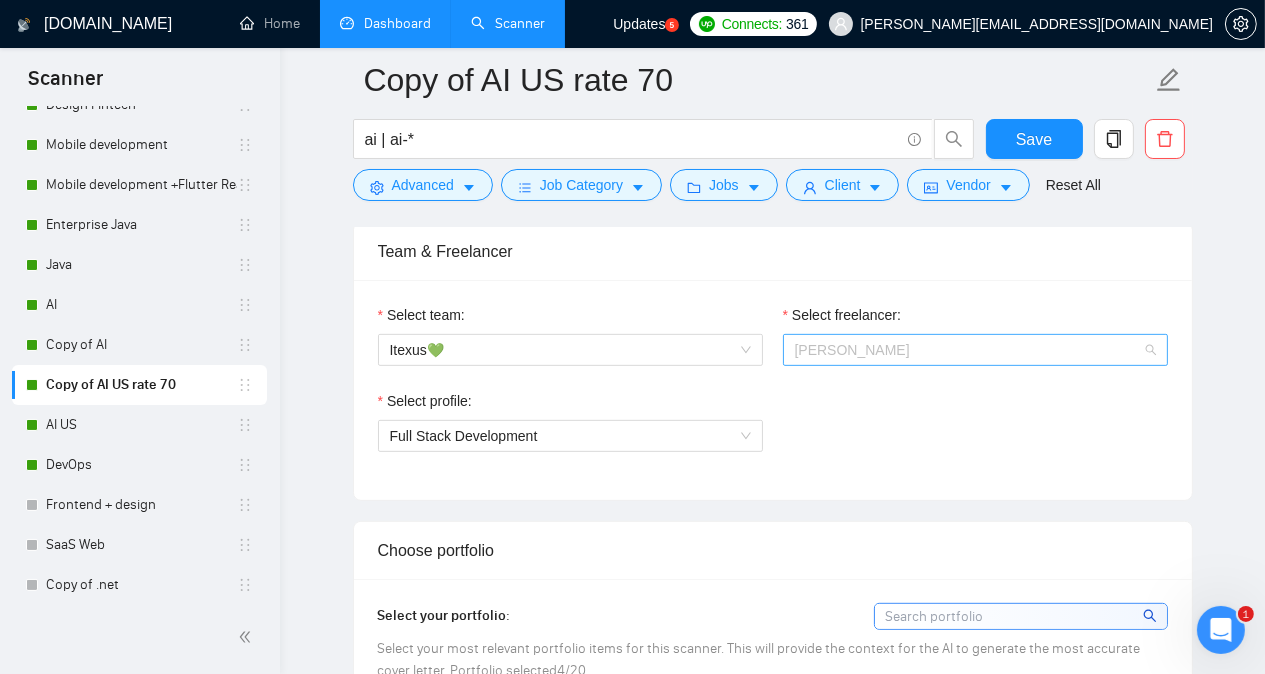 click on "[PERSON_NAME]" at bounding box center [975, 350] 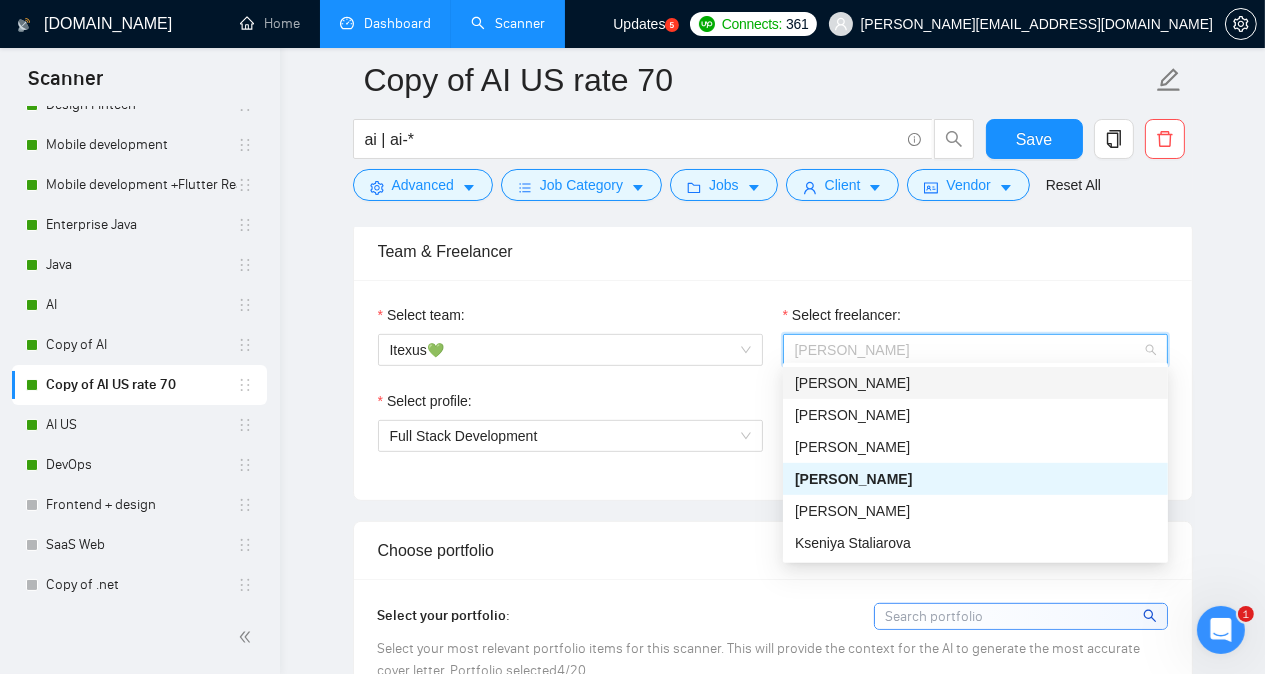 click on "[PERSON_NAME]" at bounding box center [975, 383] 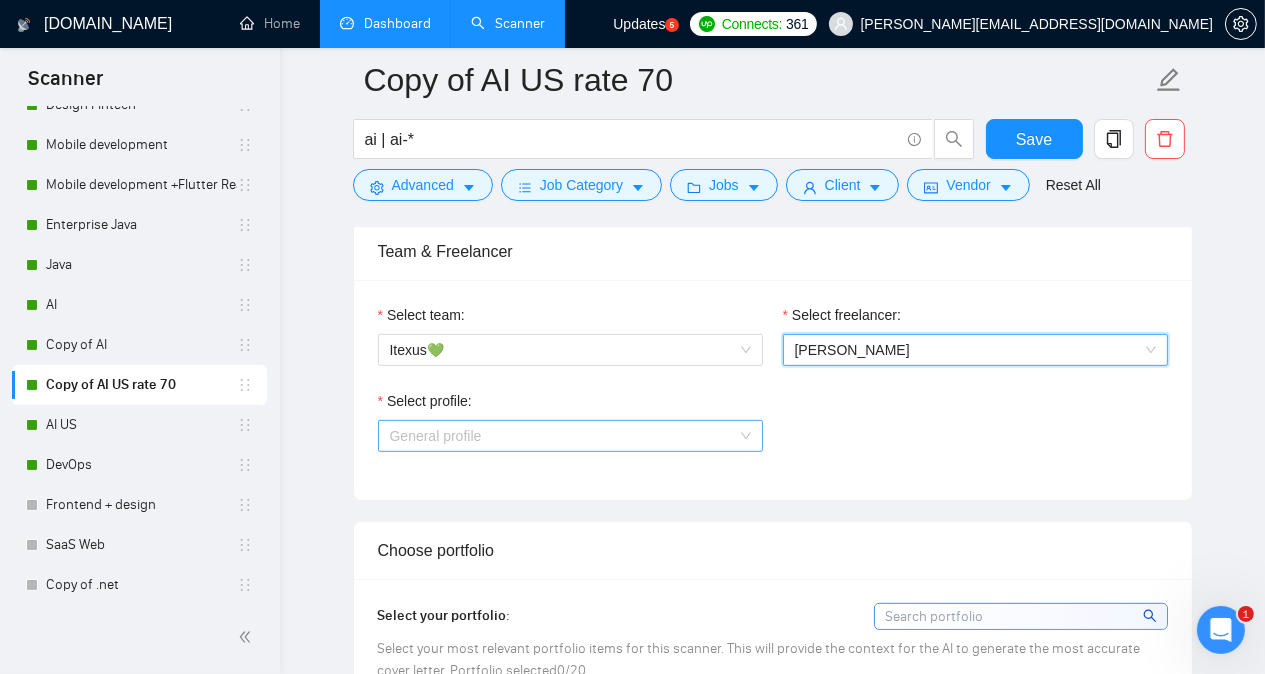 click on "General profile" at bounding box center (570, 436) 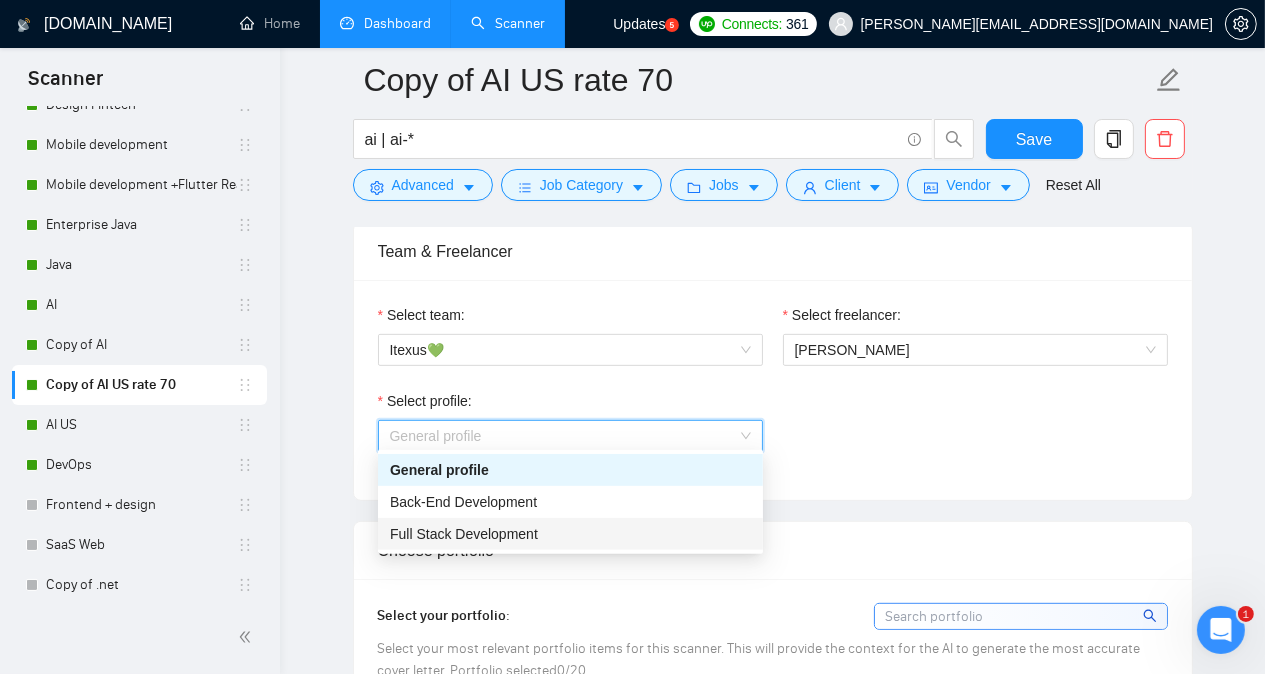 click on "Full Stack Development" at bounding box center (570, 534) 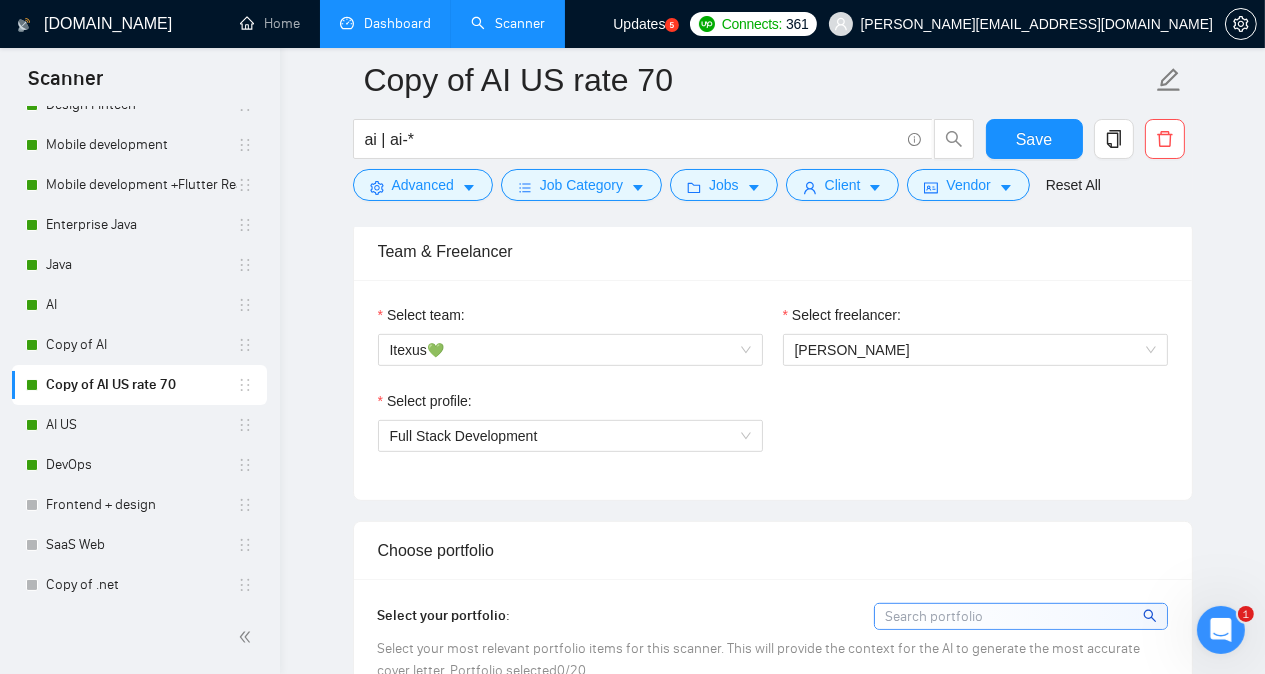click on "Choose portfolio" at bounding box center (773, 550) 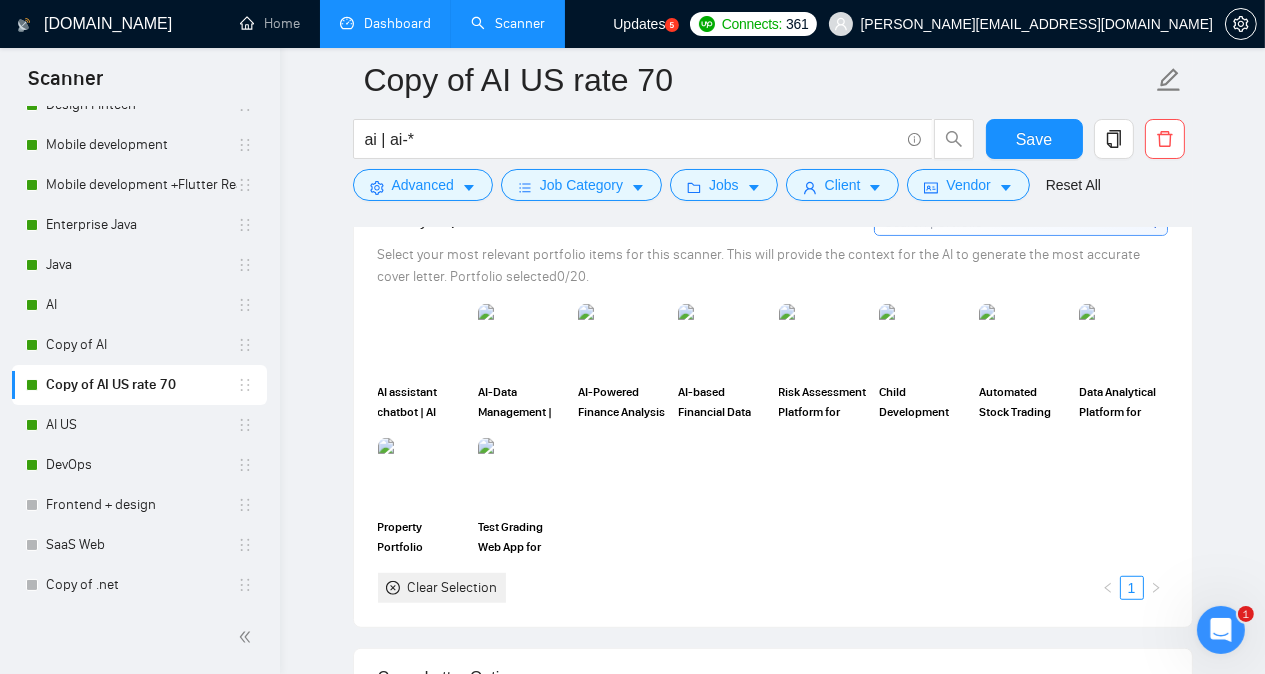 scroll, scrollTop: 1408, scrollLeft: 0, axis: vertical 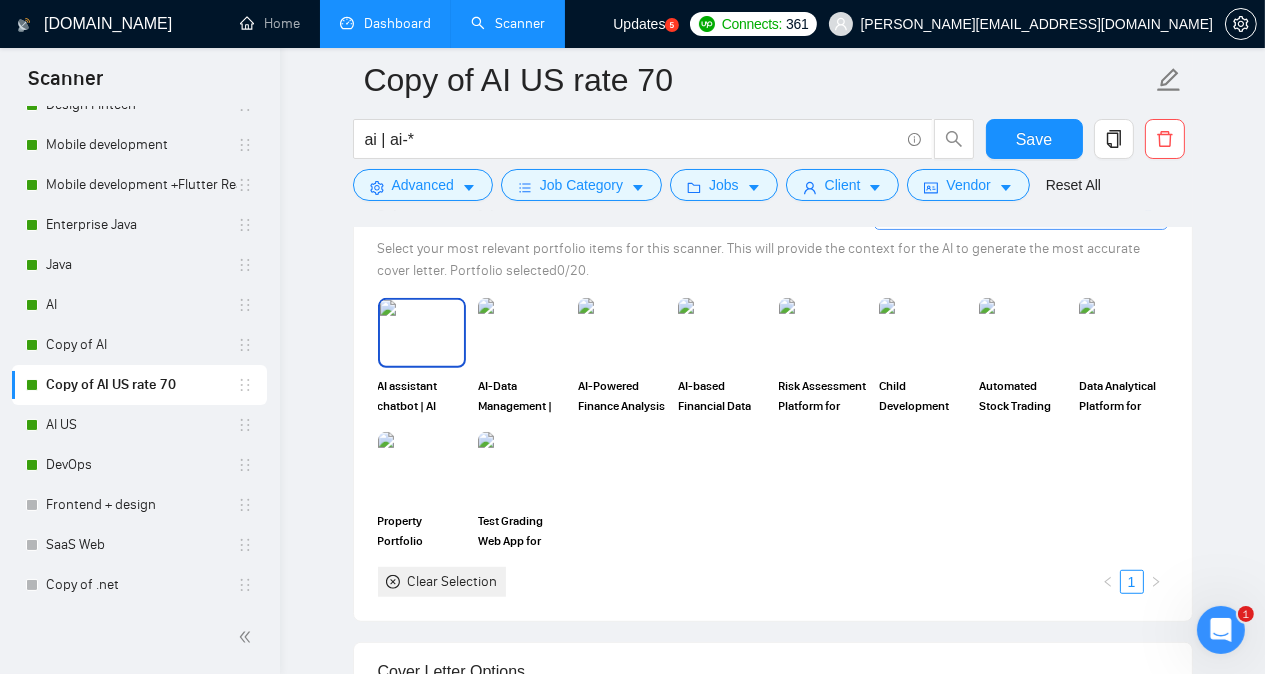 click at bounding box center [422, 333] 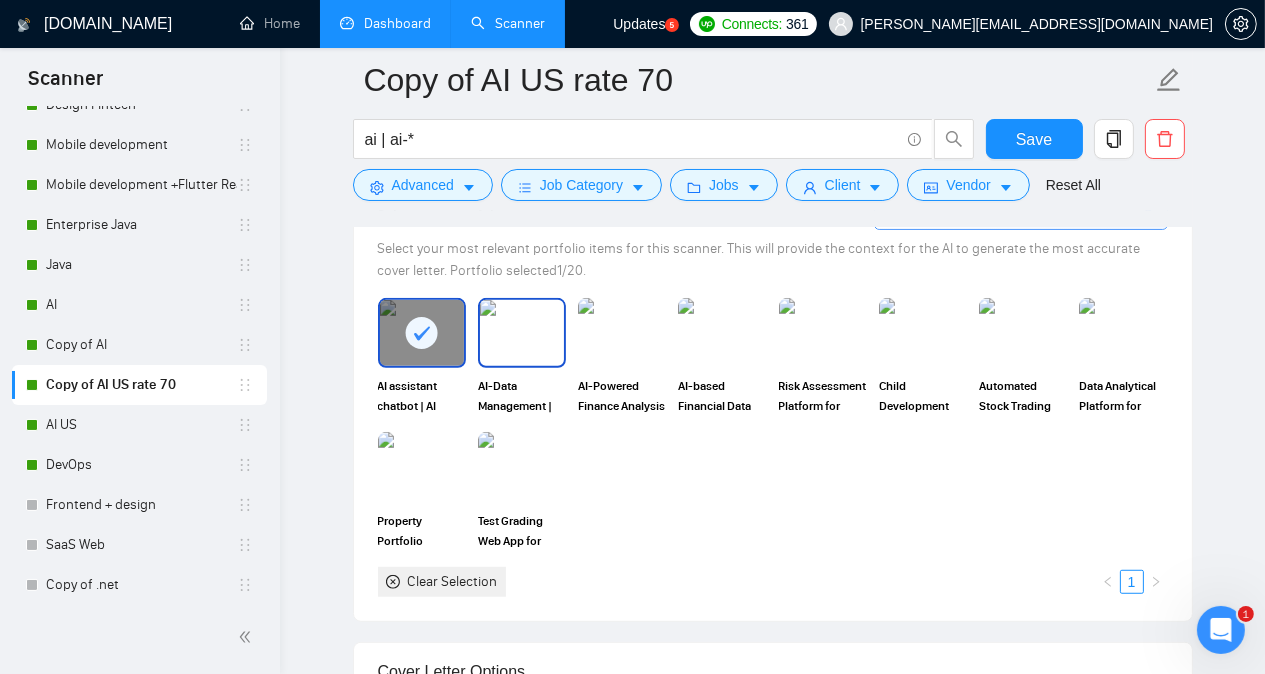 click at bounding box center [522, 333] 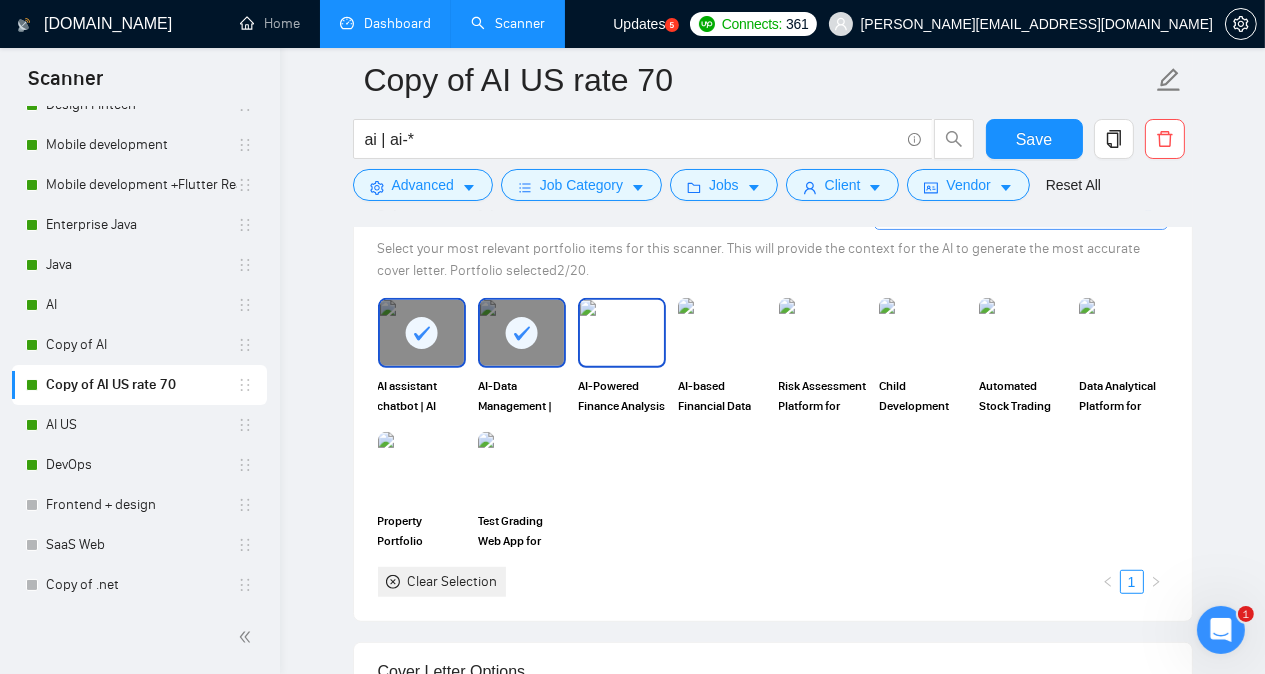 click at bounding box center (622, 333) 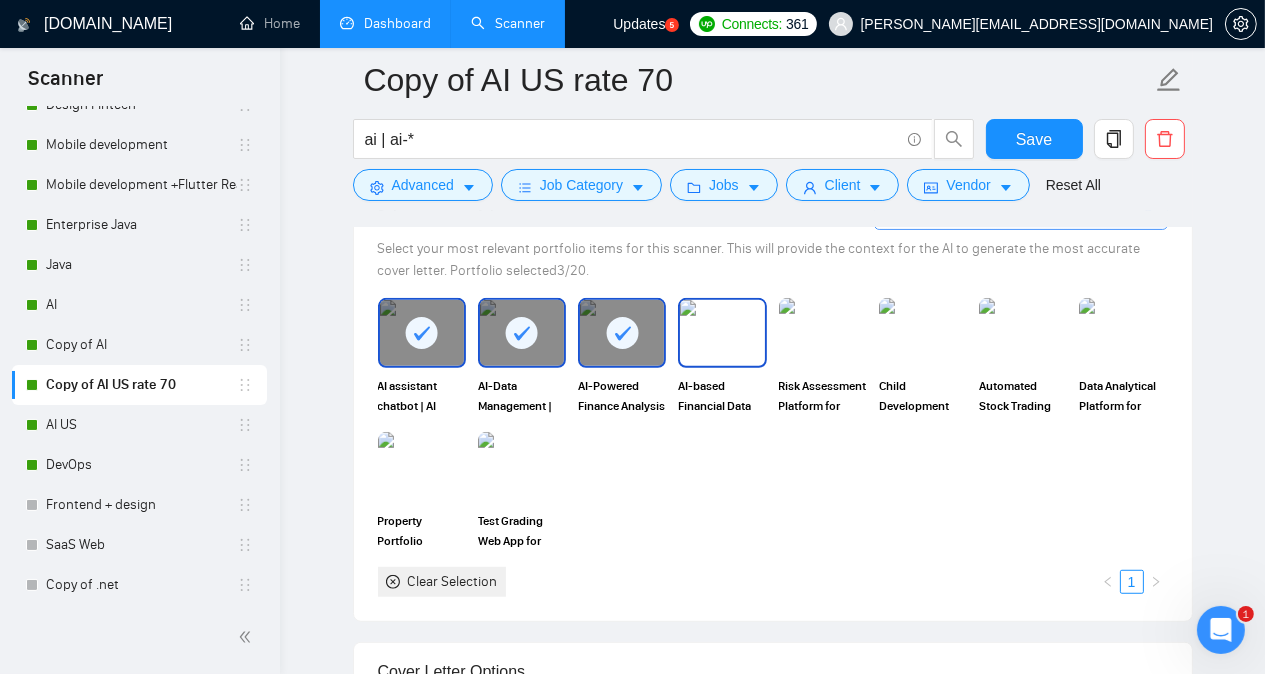 click at bounding box center (722, 333) 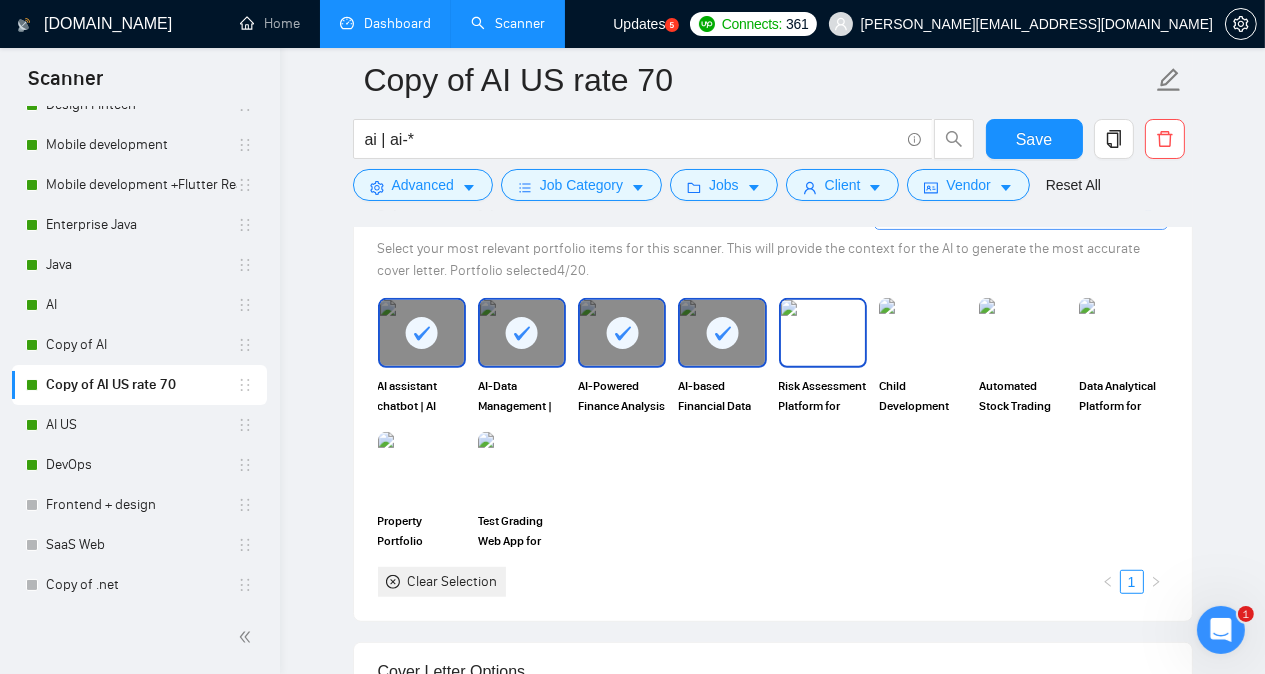 click at bounding box center [823, 333] 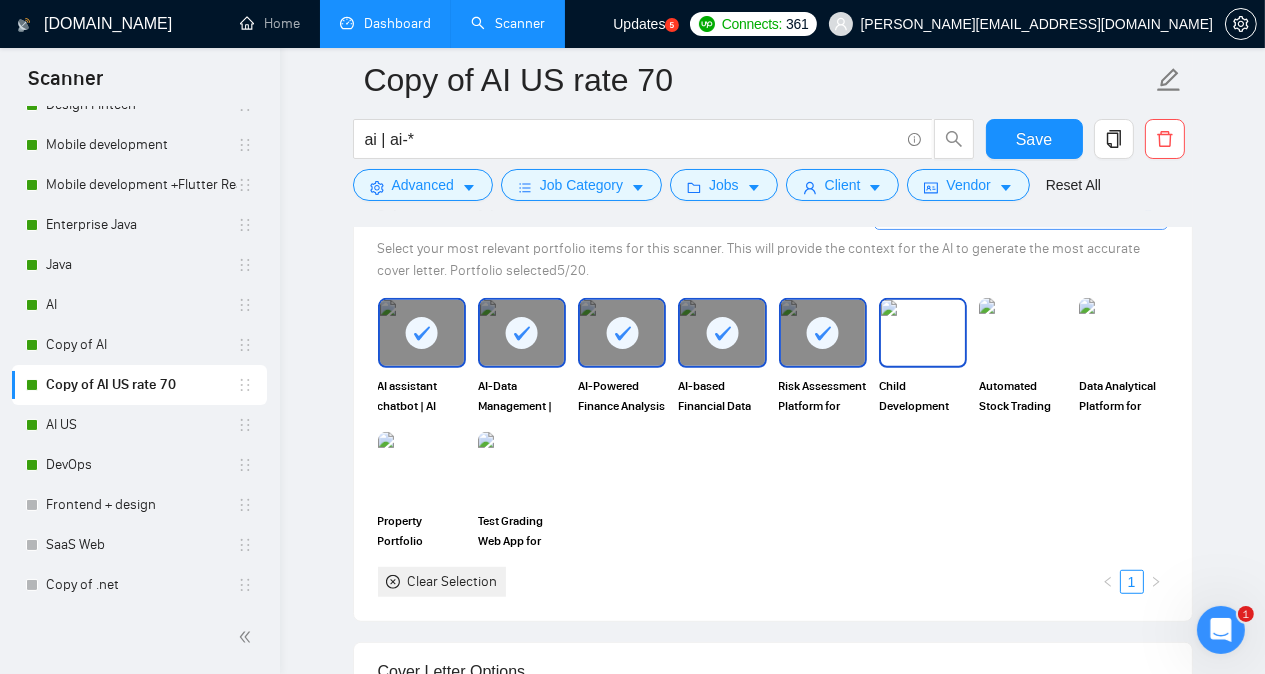 click at bounding box center [923, 333] 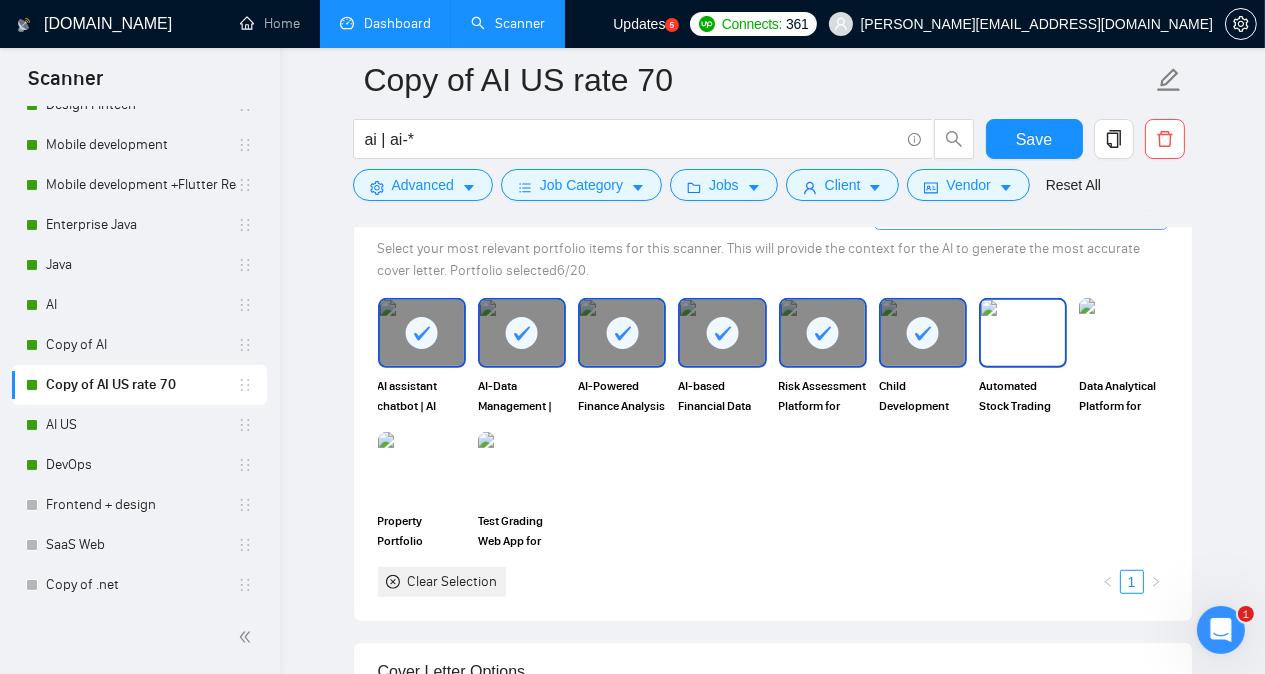 click at bounding box center [1023, 333] 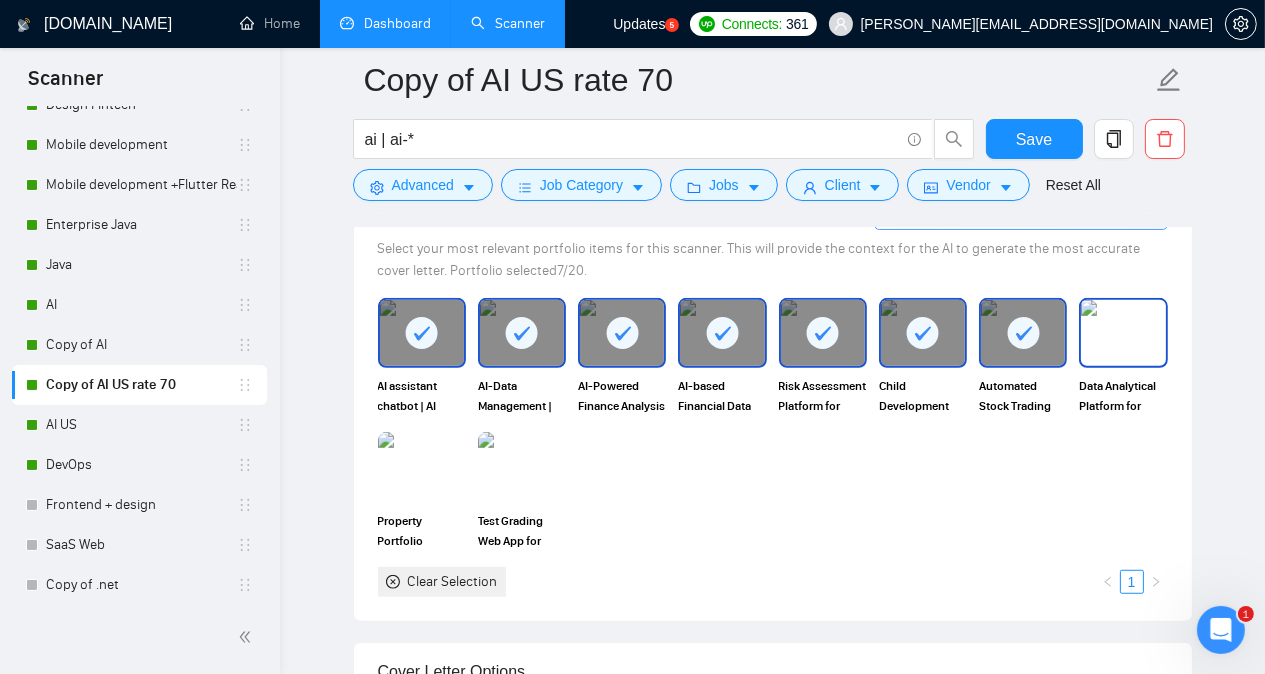 click at bounding box center [1123, 333] 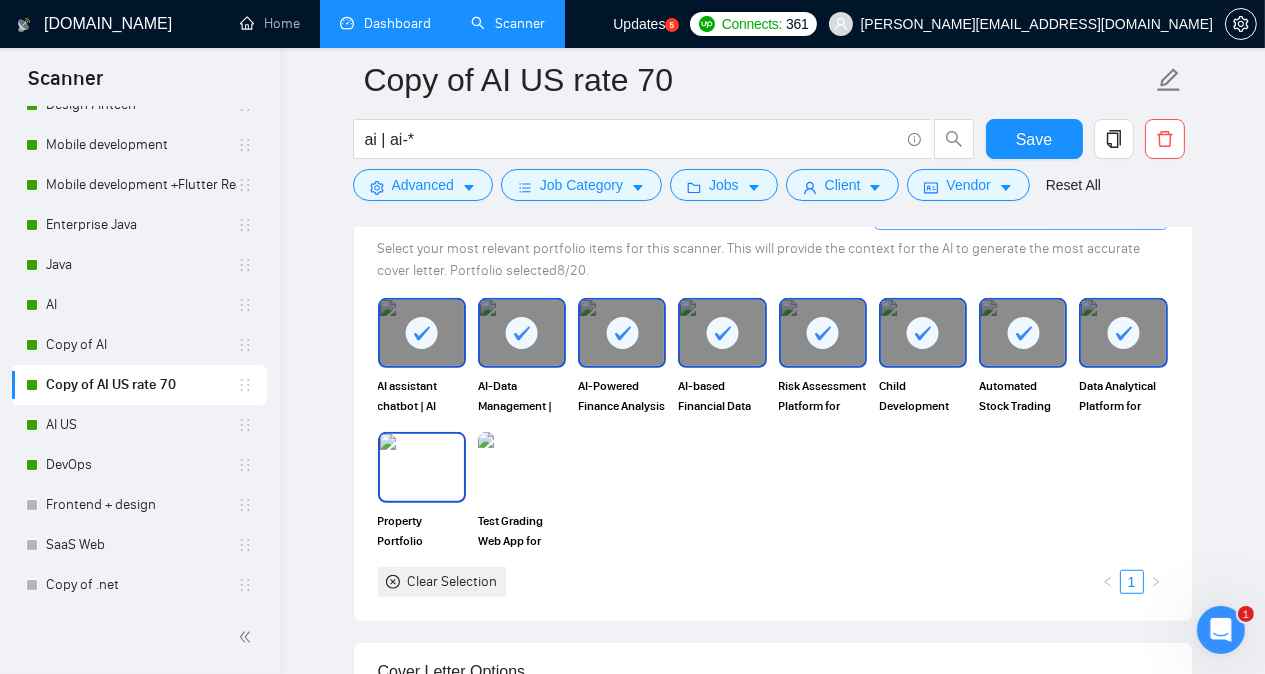 click at bounding box center (422, 467) 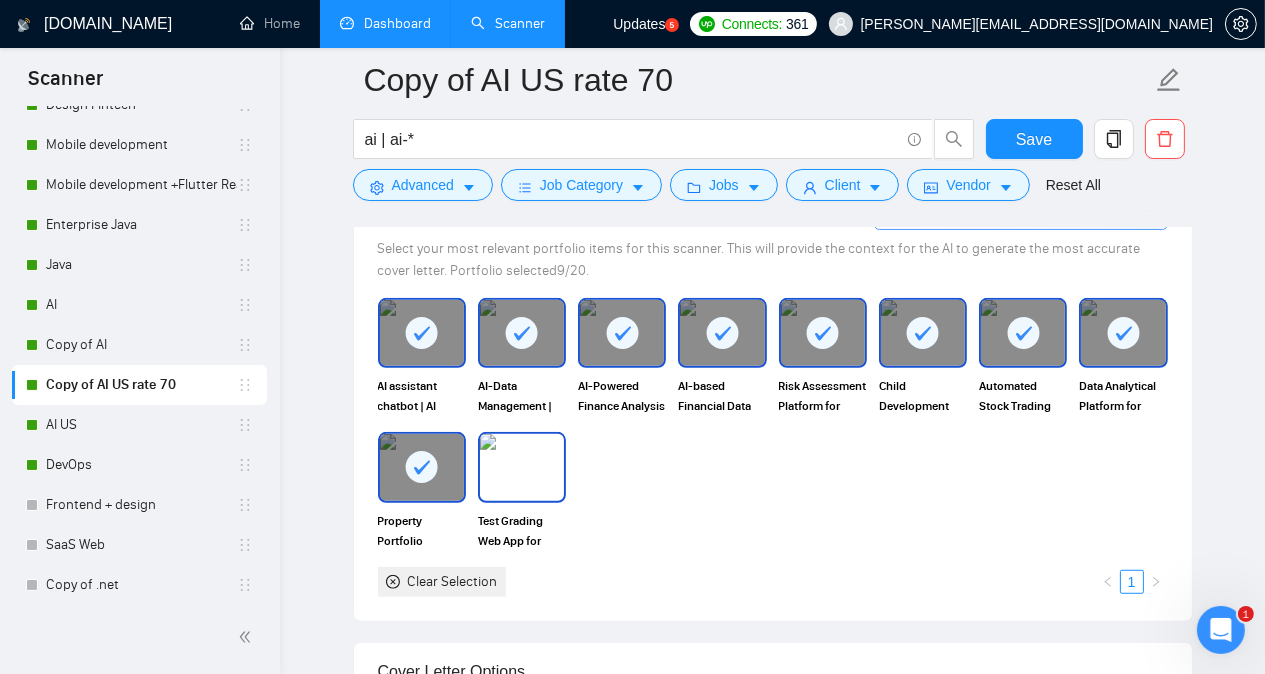 click at bounding box center (522, 467) 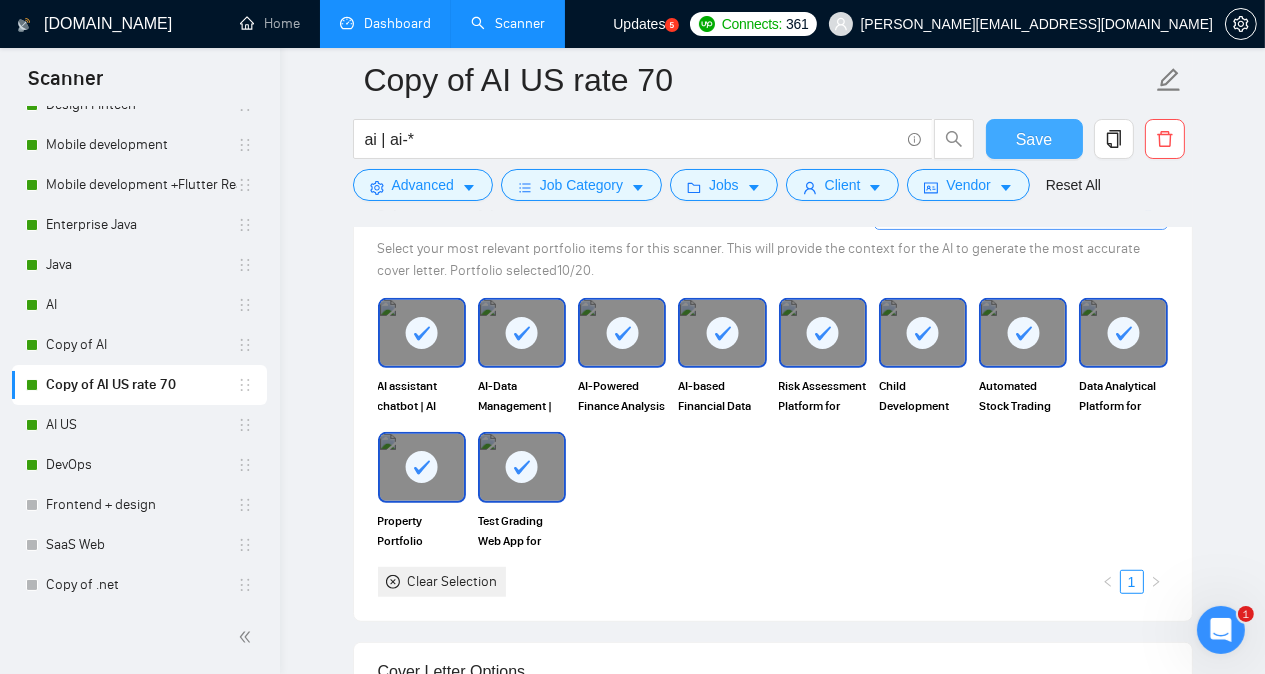 click on "Save" at bounding box center [1034, 139] 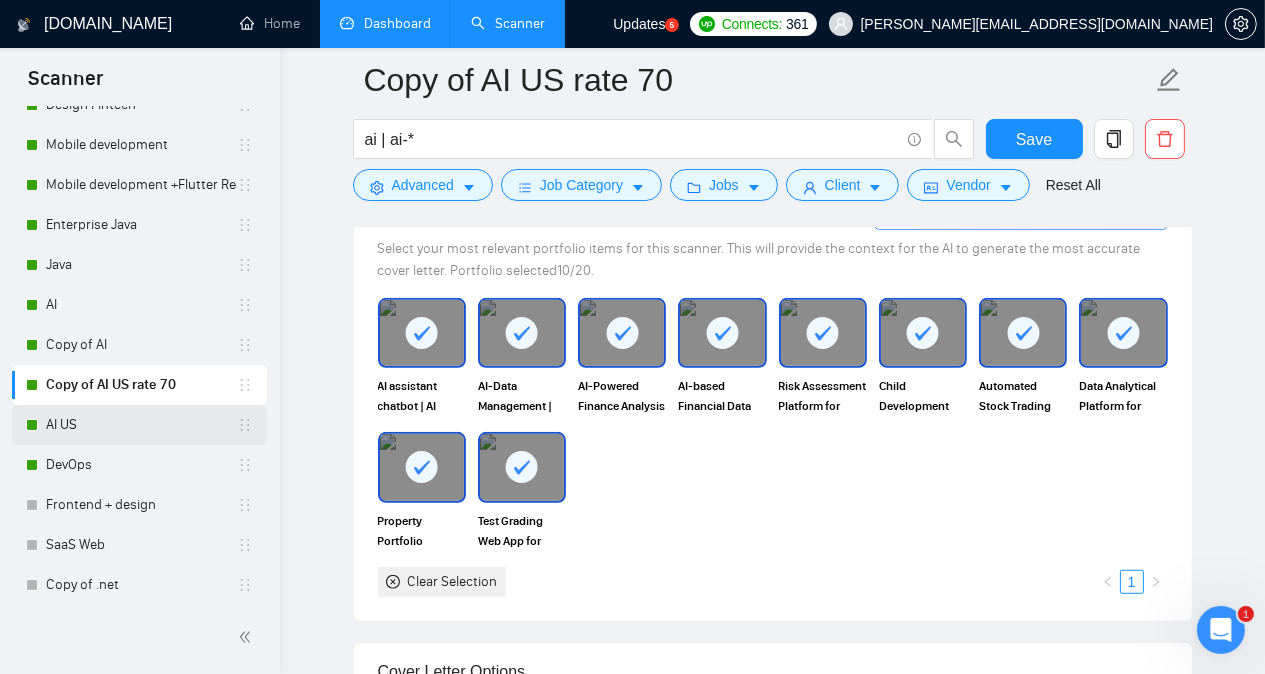 click on "AI US" at bounding box center [141, 425] 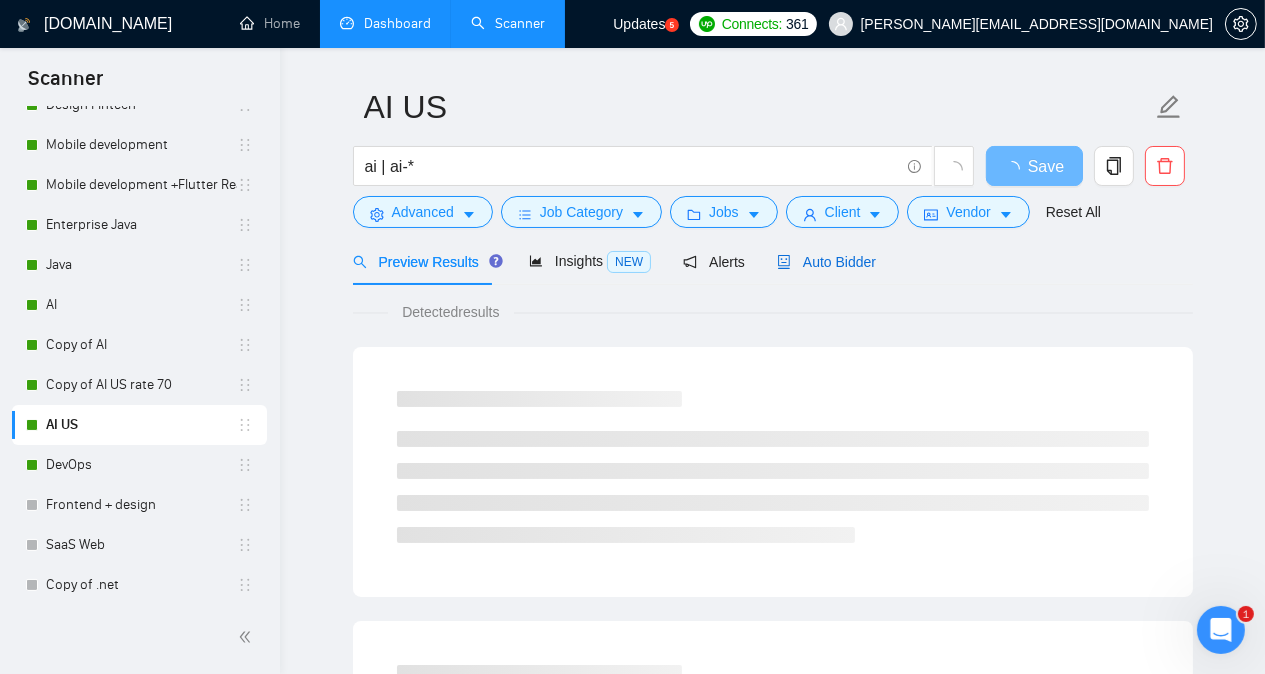 click on "Auto Bidder" at bounding box center (826, 262) 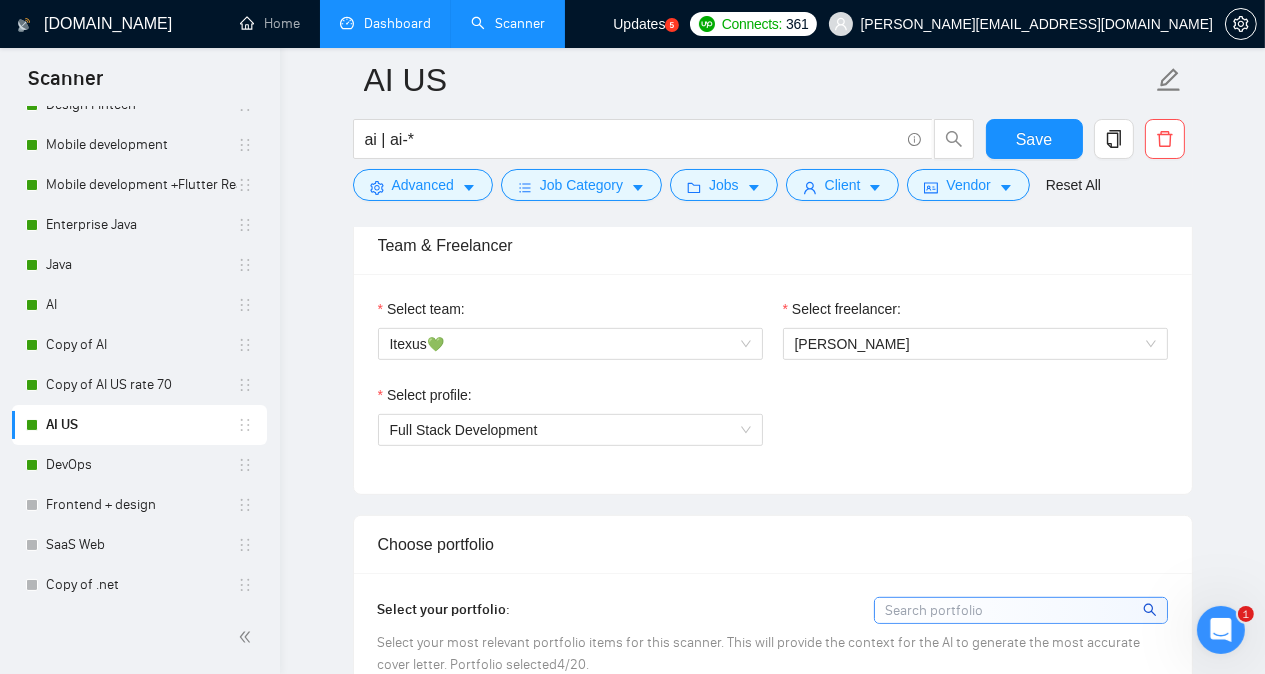 scroll, scrollTop: 1018, scrollLeft: 0, axis: vertical 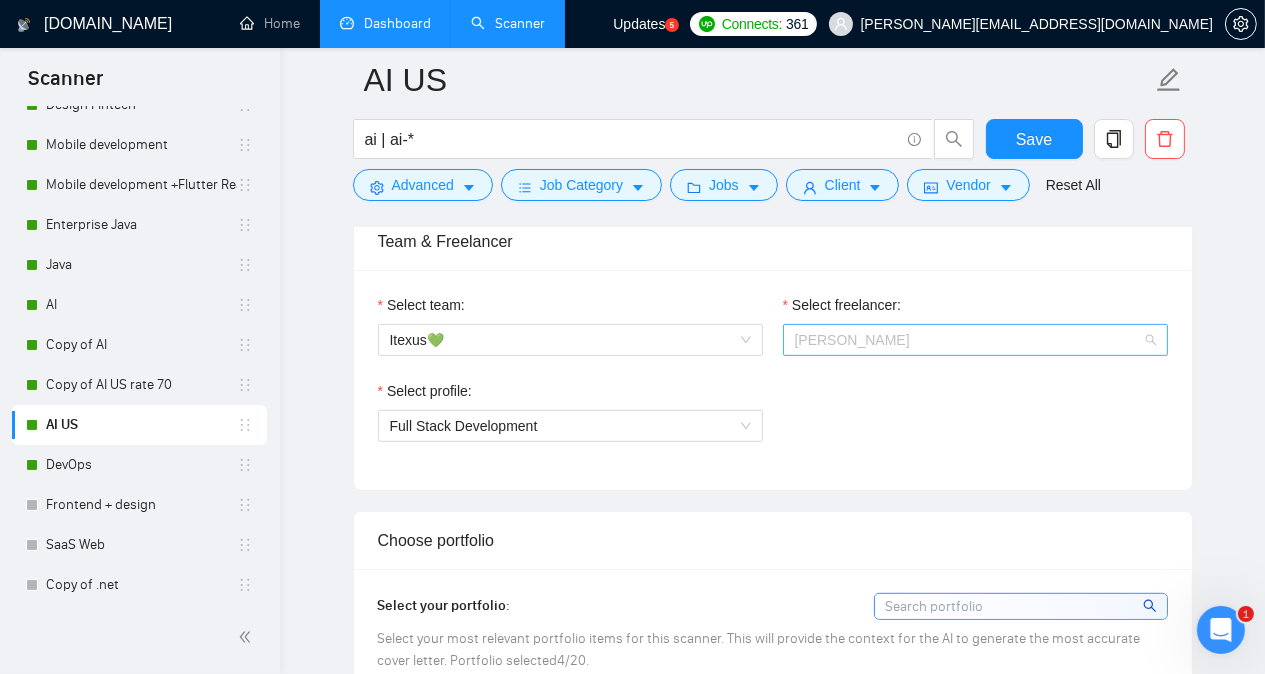 click on "[PERSON_NAME]" at bounding box center (975, 340) 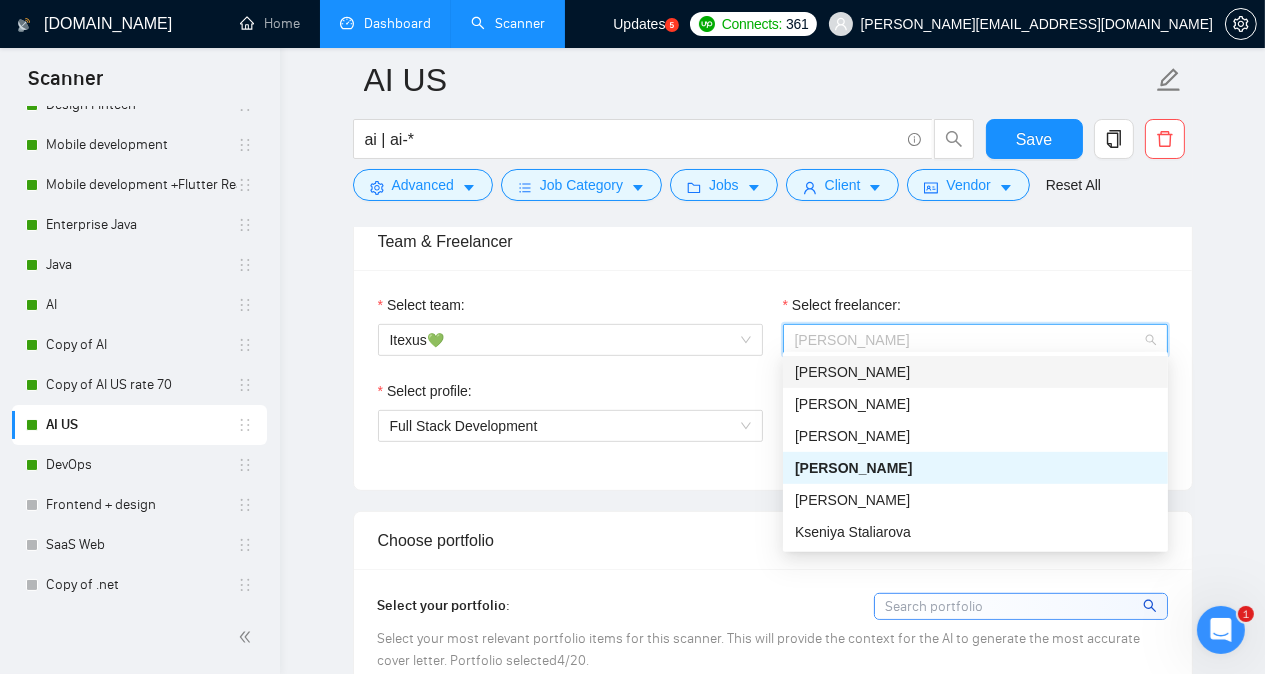 click on "[PERSON_NAME]" at bounding box center (975, 372) 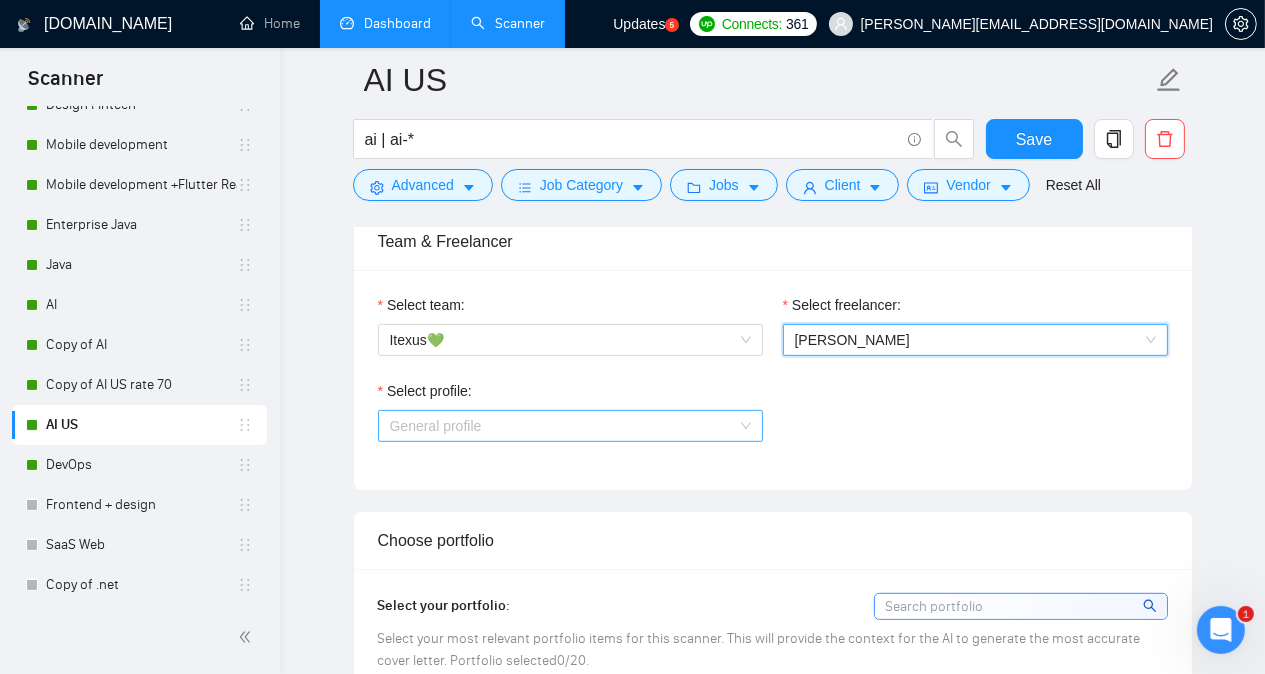 click on "General profile" at bounding box center (570, 426) 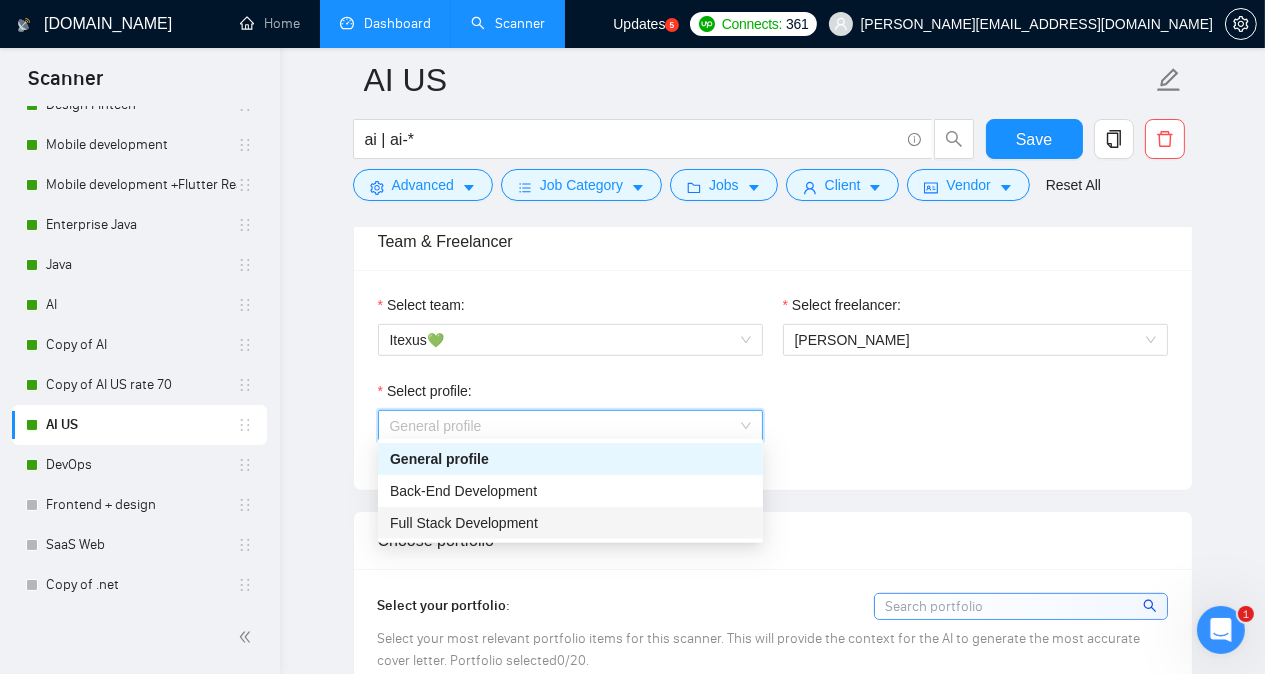 click on "Full Stack Development" at bounding box center (570, 523) 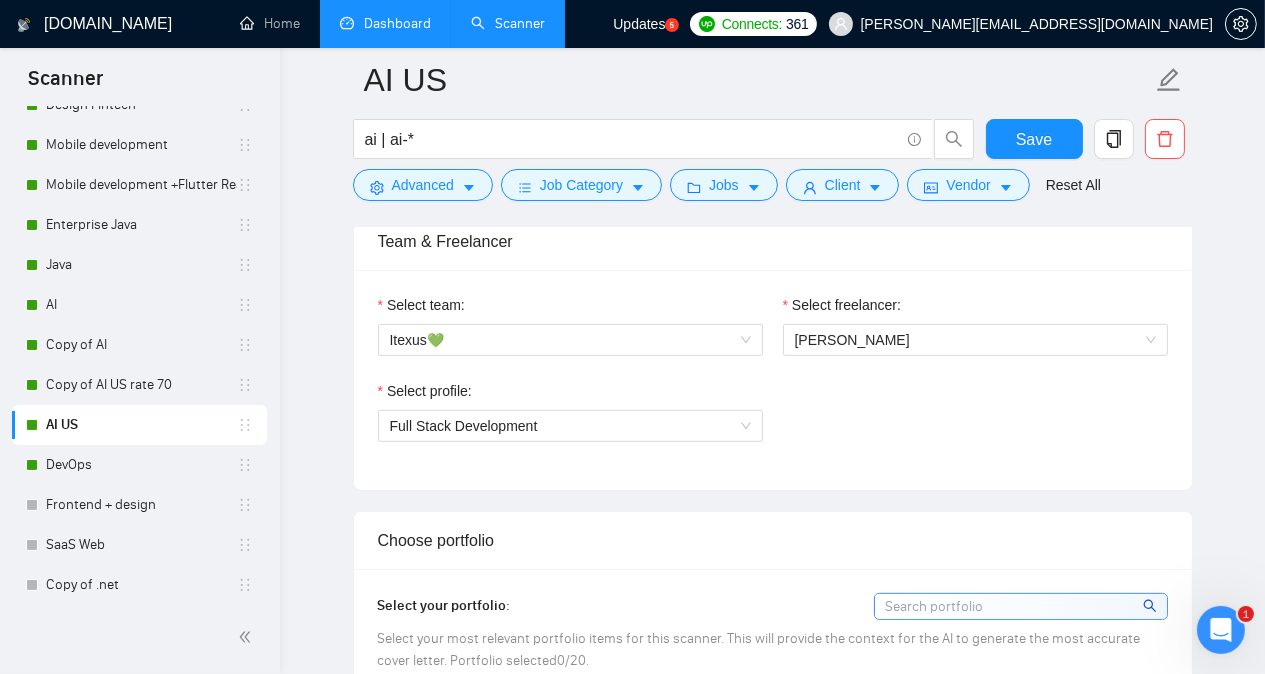 click on "Select profile: Full Stack Development" at bounding box center (773, 423) 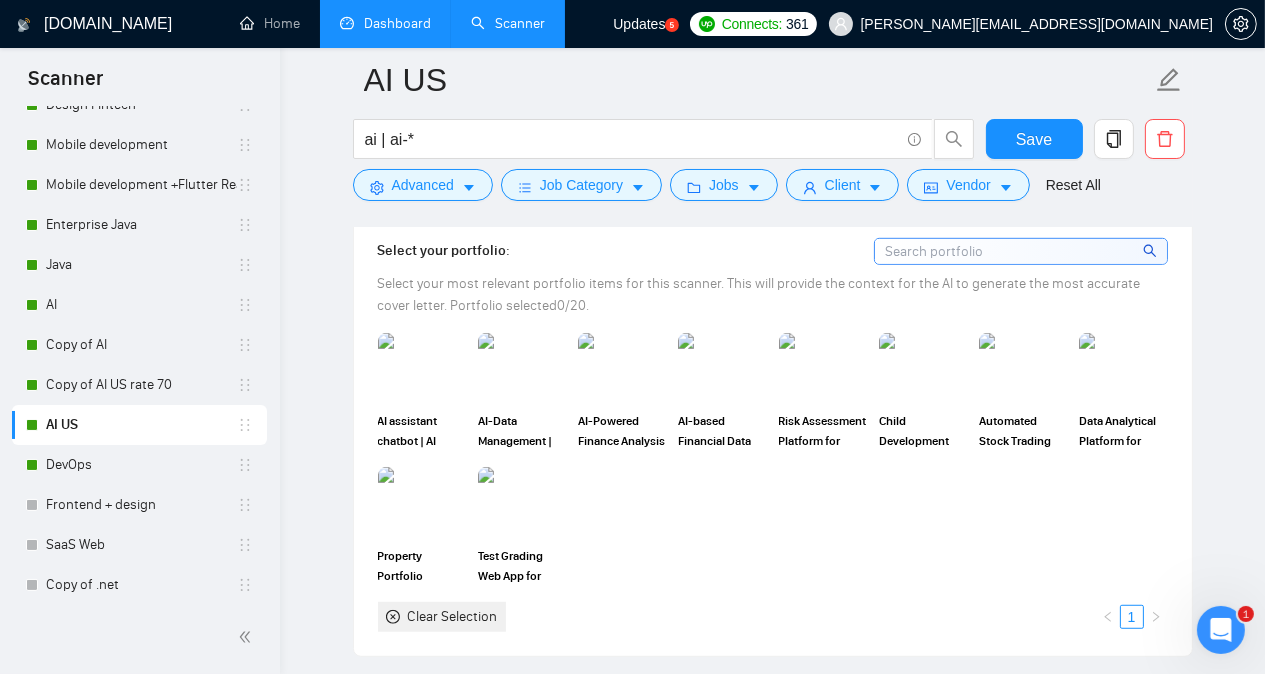 scroll, scrollTop: 1378, scrollLeft: 0, axis: vertical 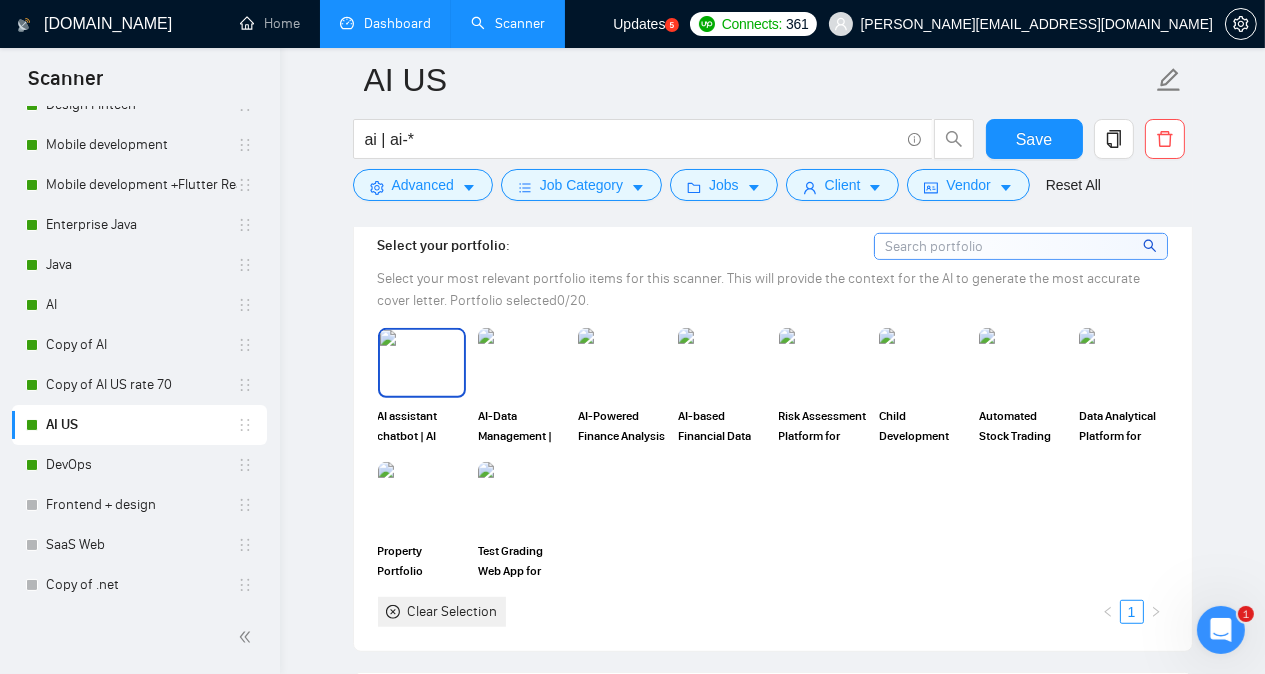 click at bounding box center [422, 363] 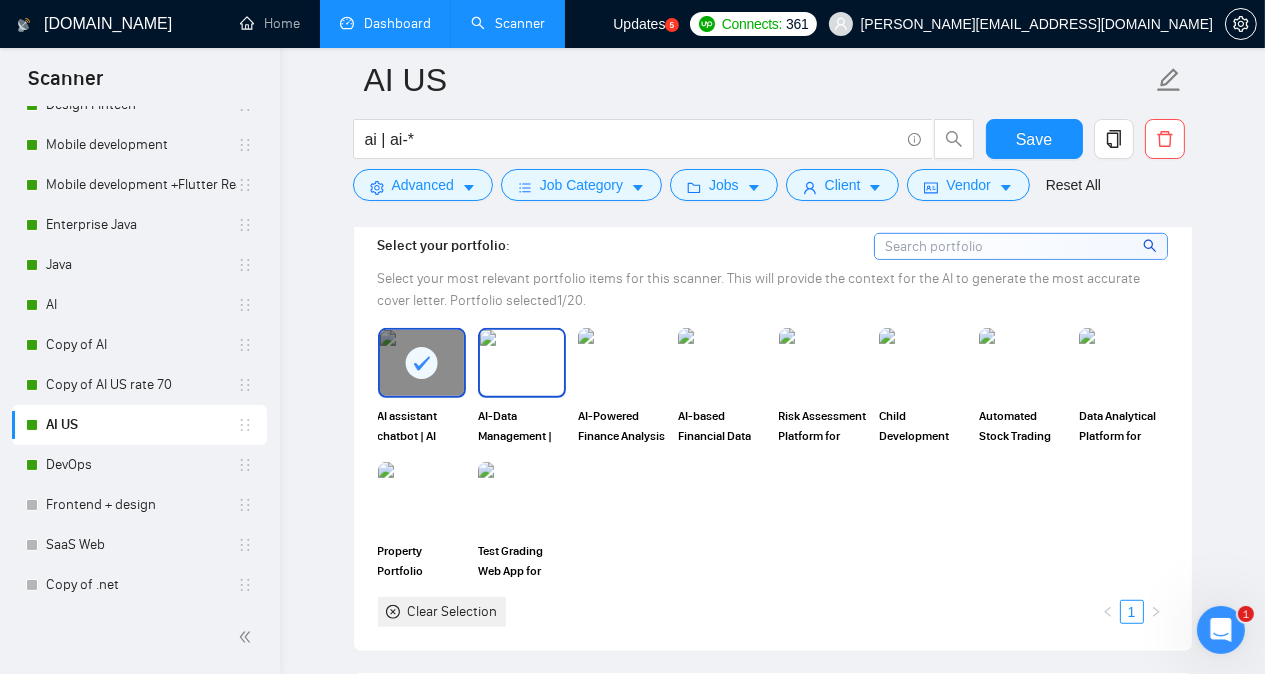 click at bounding box center [522, 363] 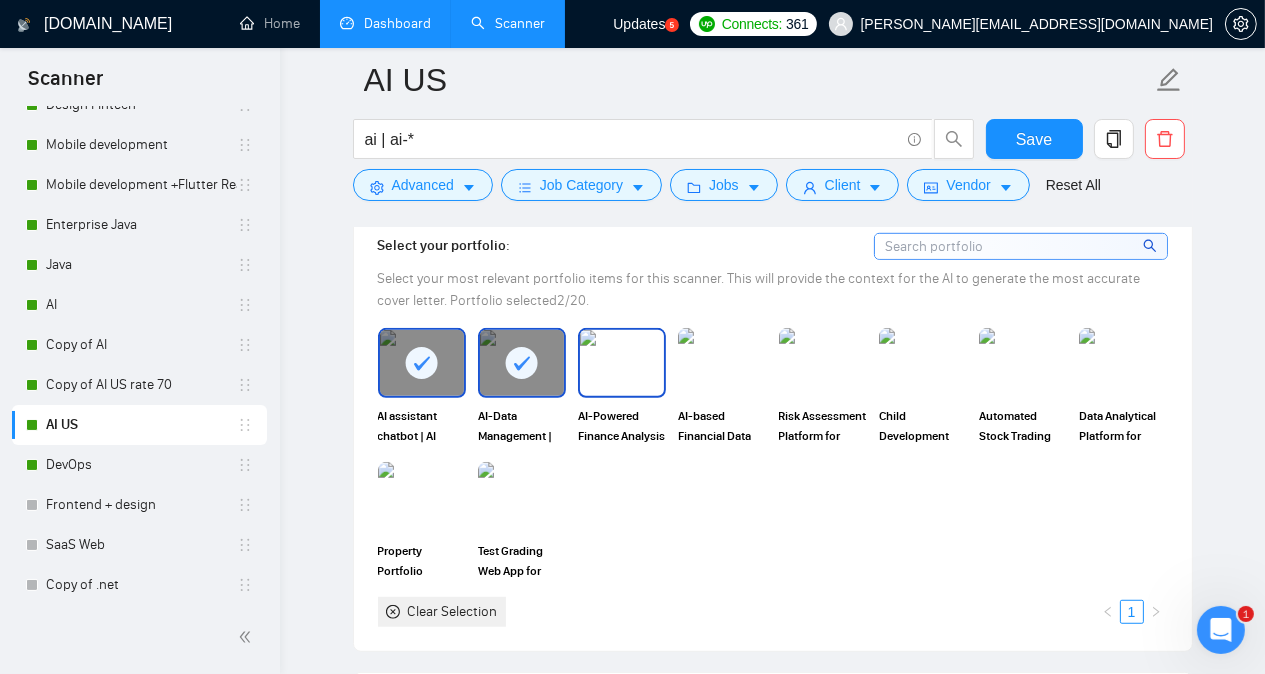 click at bounding box center [622, 363] 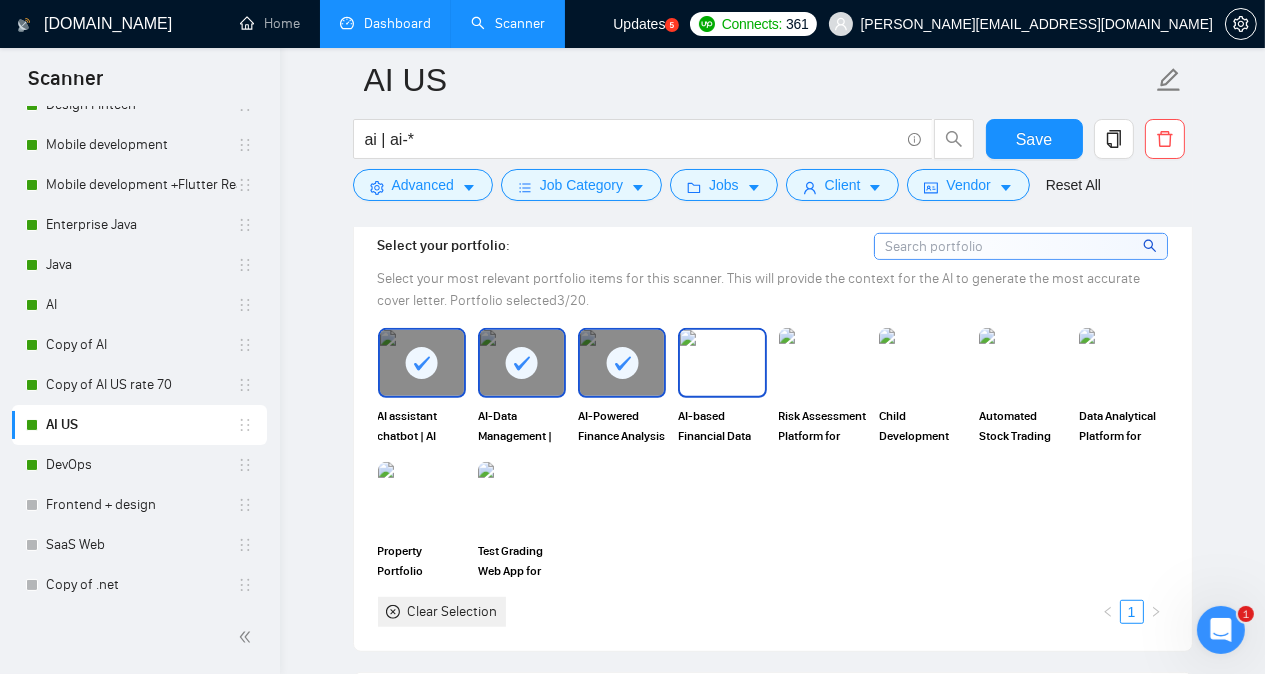 click at bounding box center [722, 363] 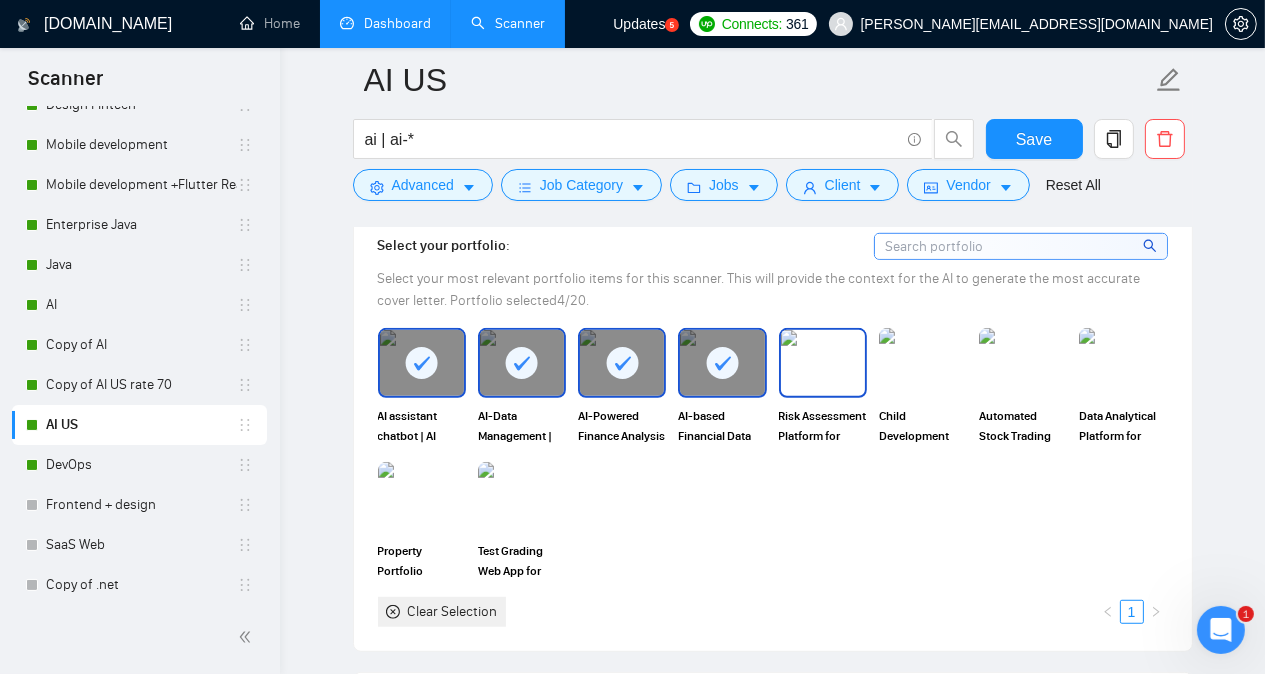 click at bounding box center (823, 363) 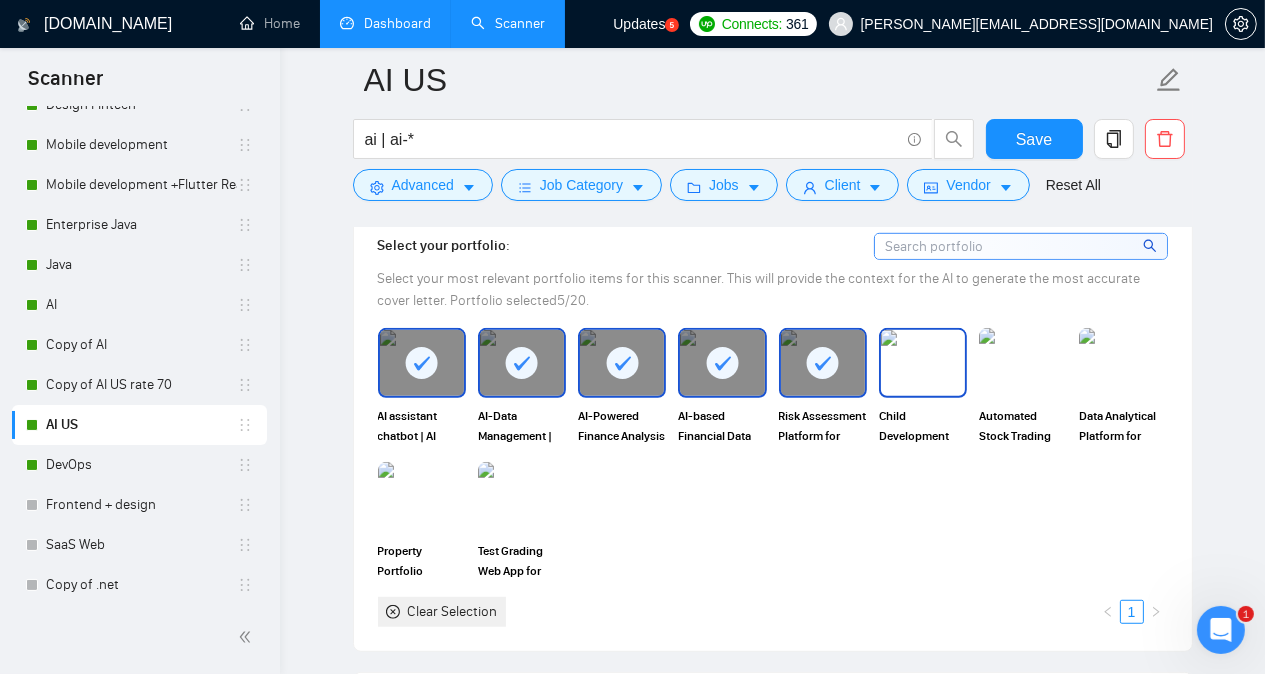 click at bounding box center (923, 363) 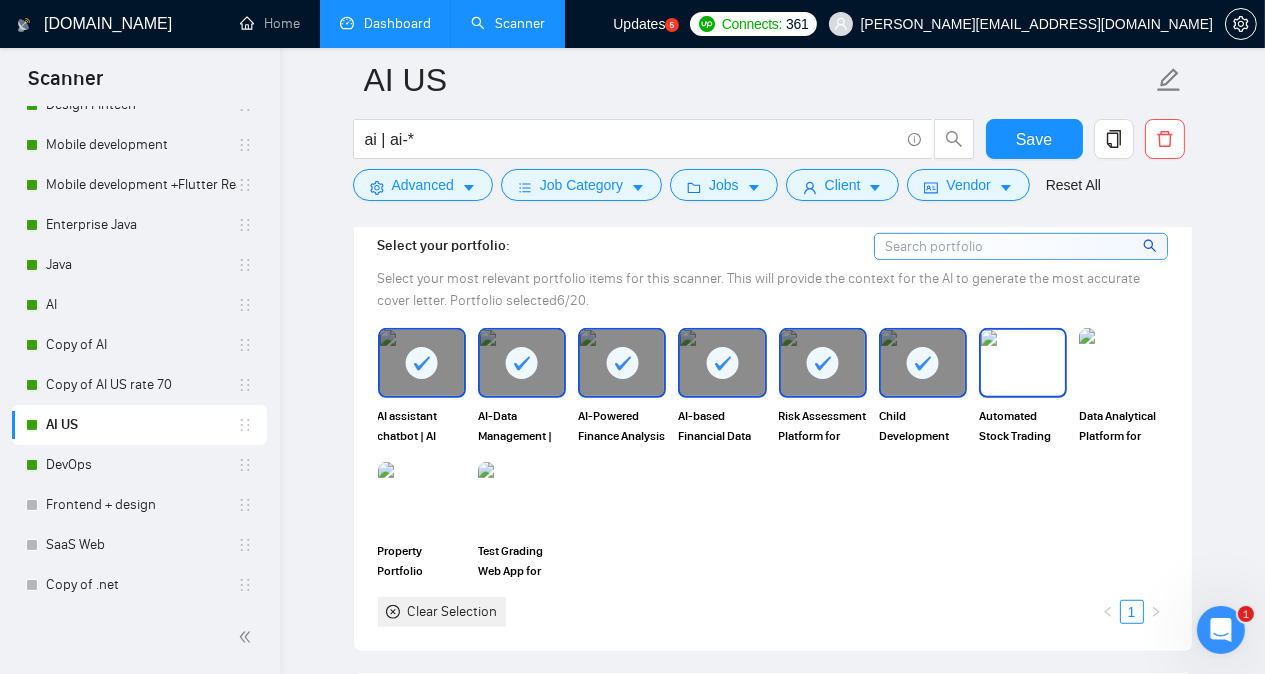 click at bounding box center [1023, 363] 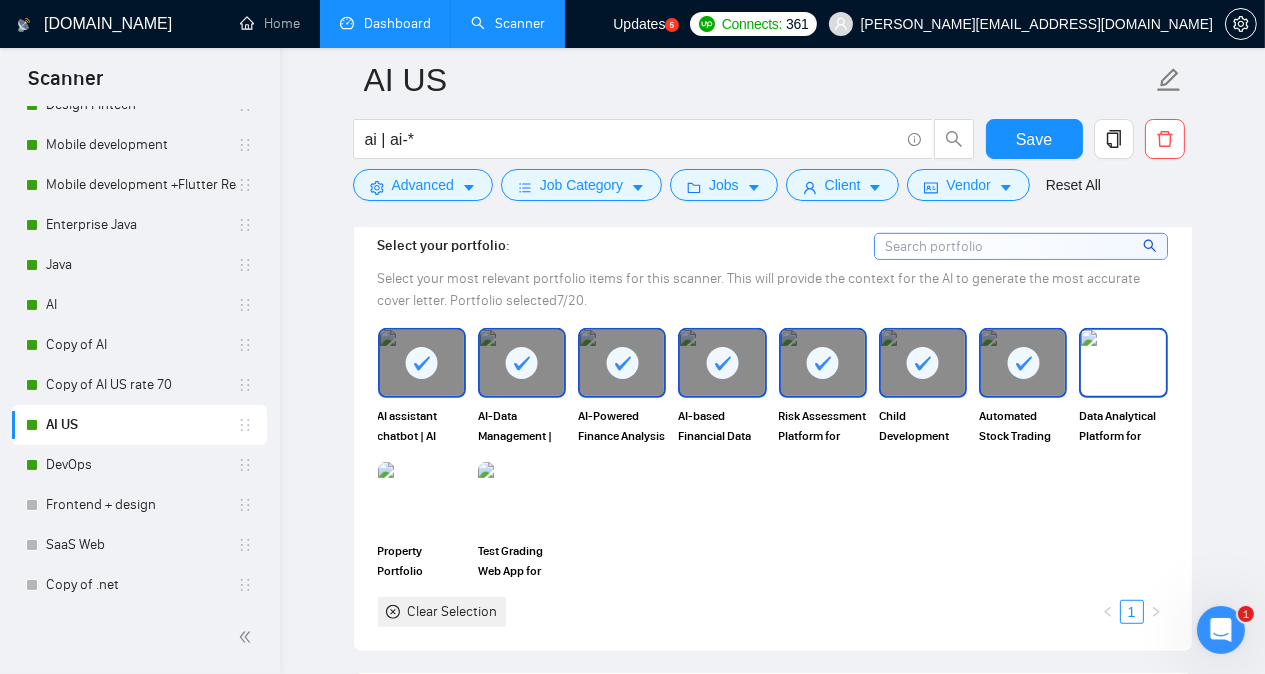 click at bounding box center [1123, 363] 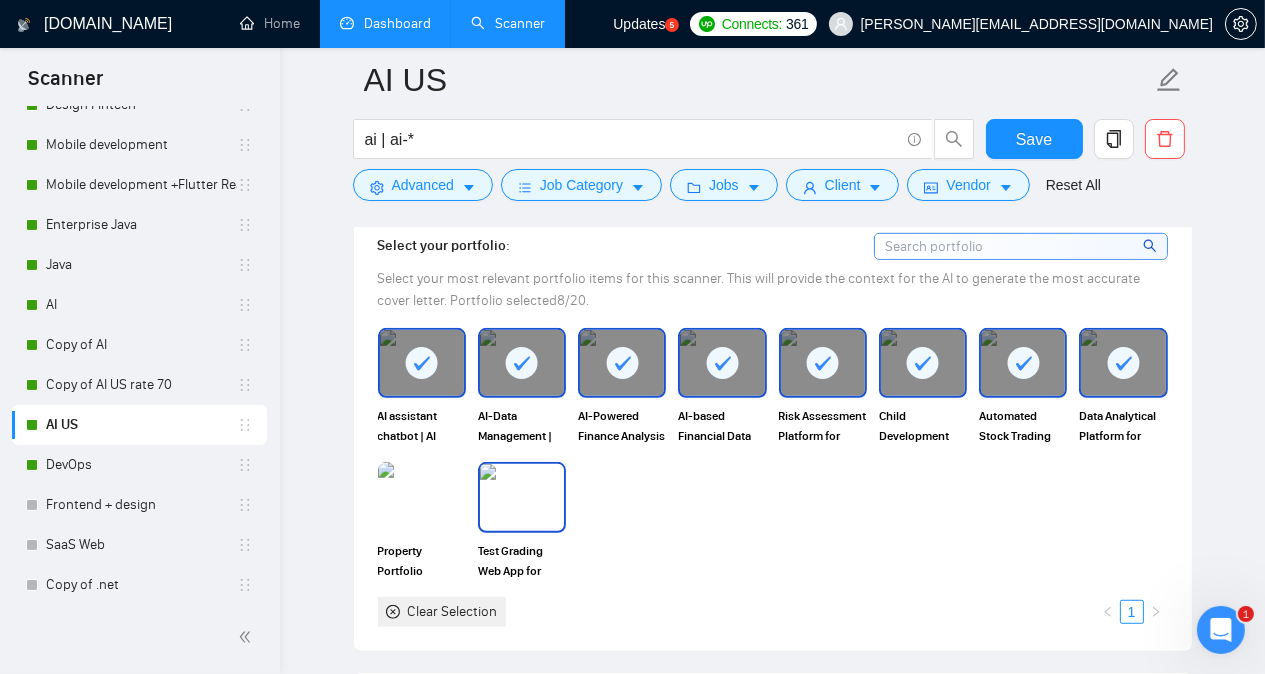 click at bounding box center [522, 497] 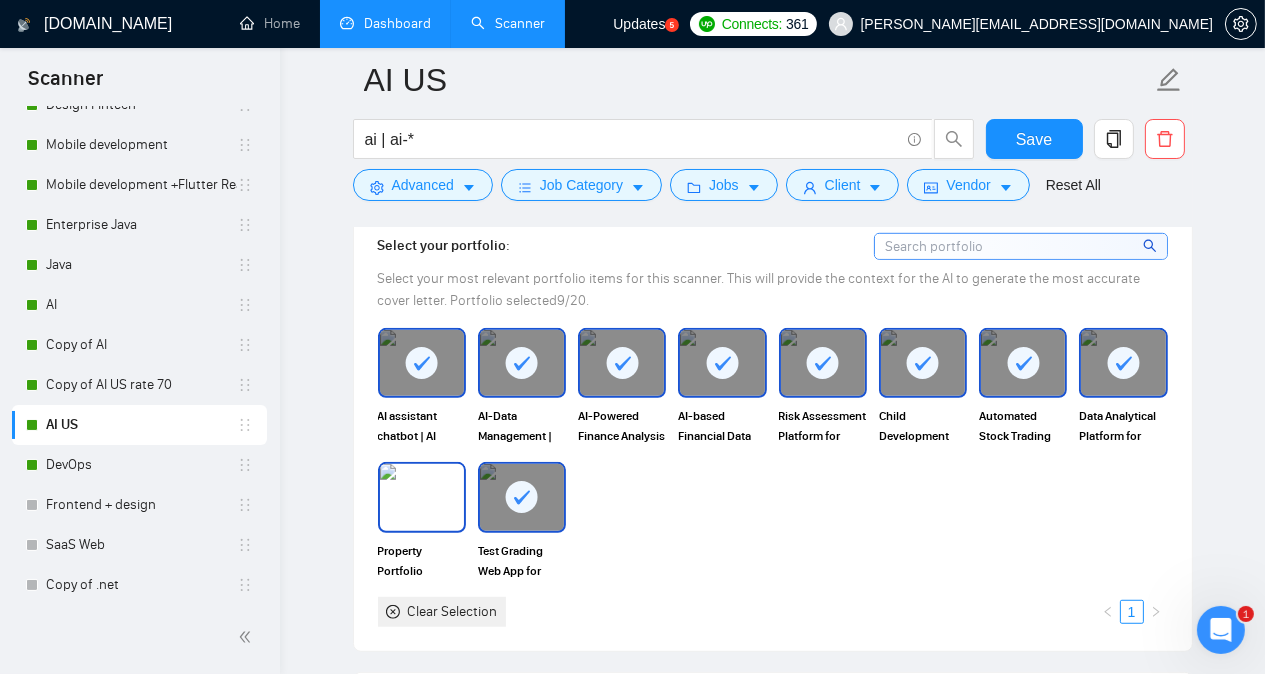 click at bounding box center [422, 497] 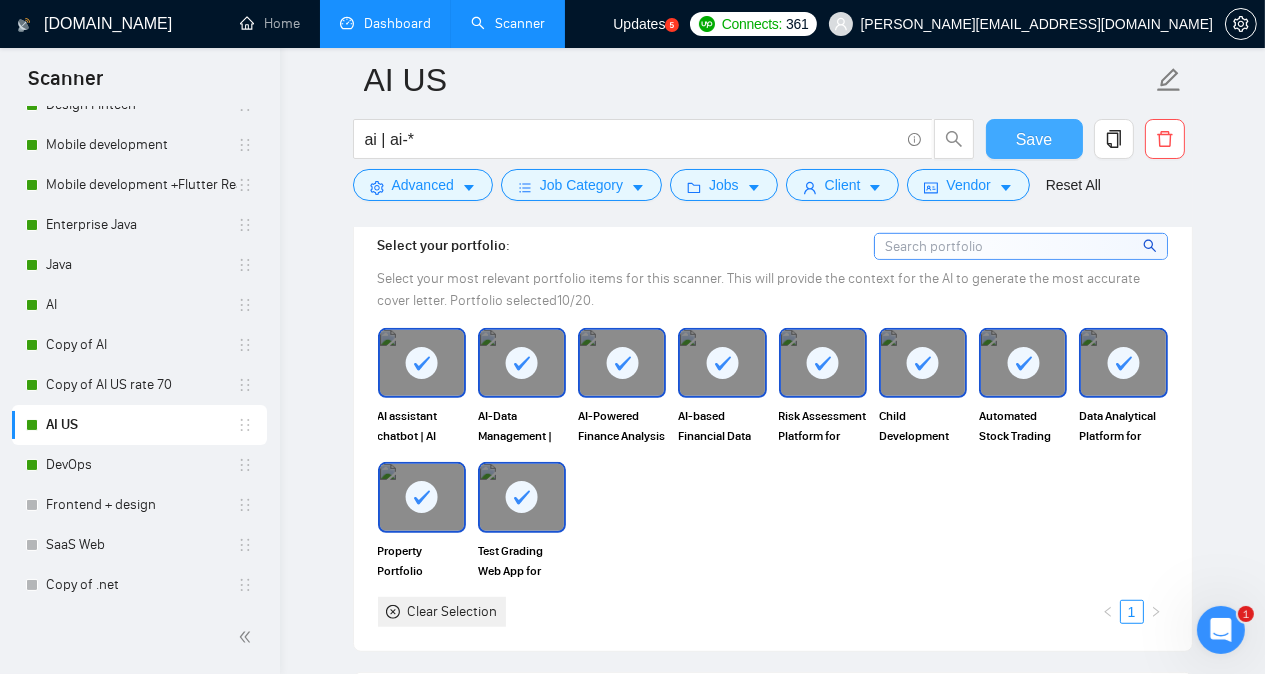click on "Save" at bounding box center [1034, 139] 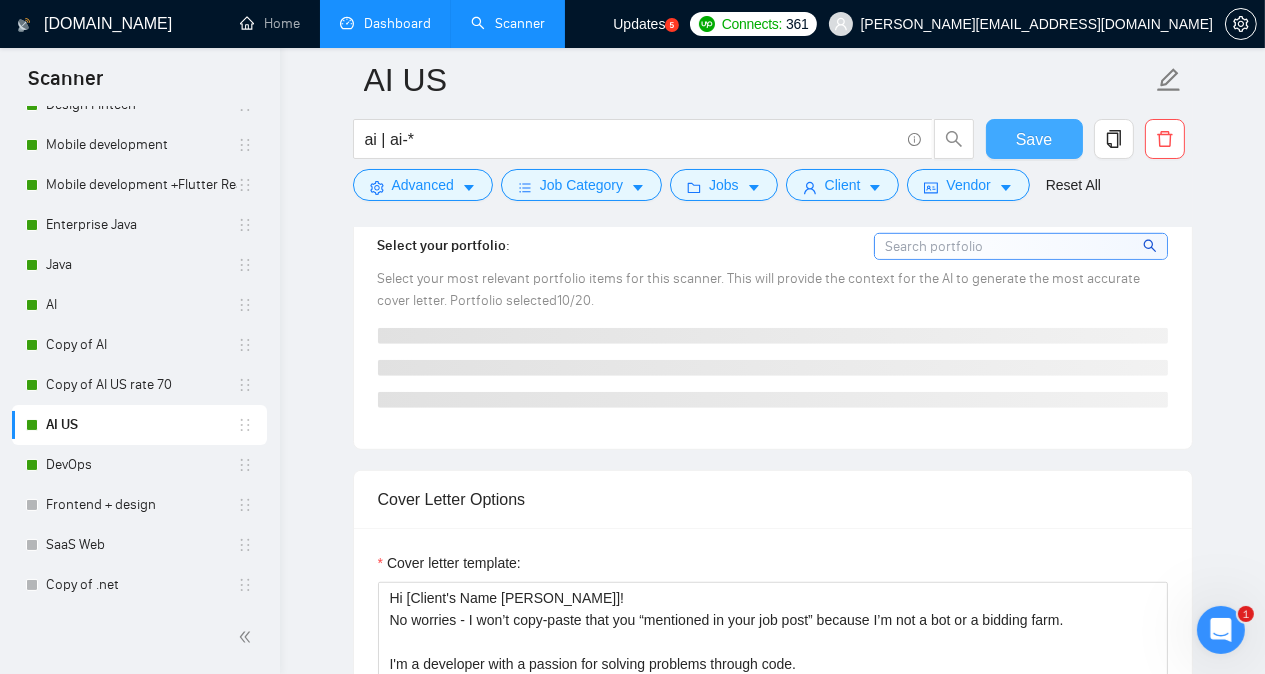type 